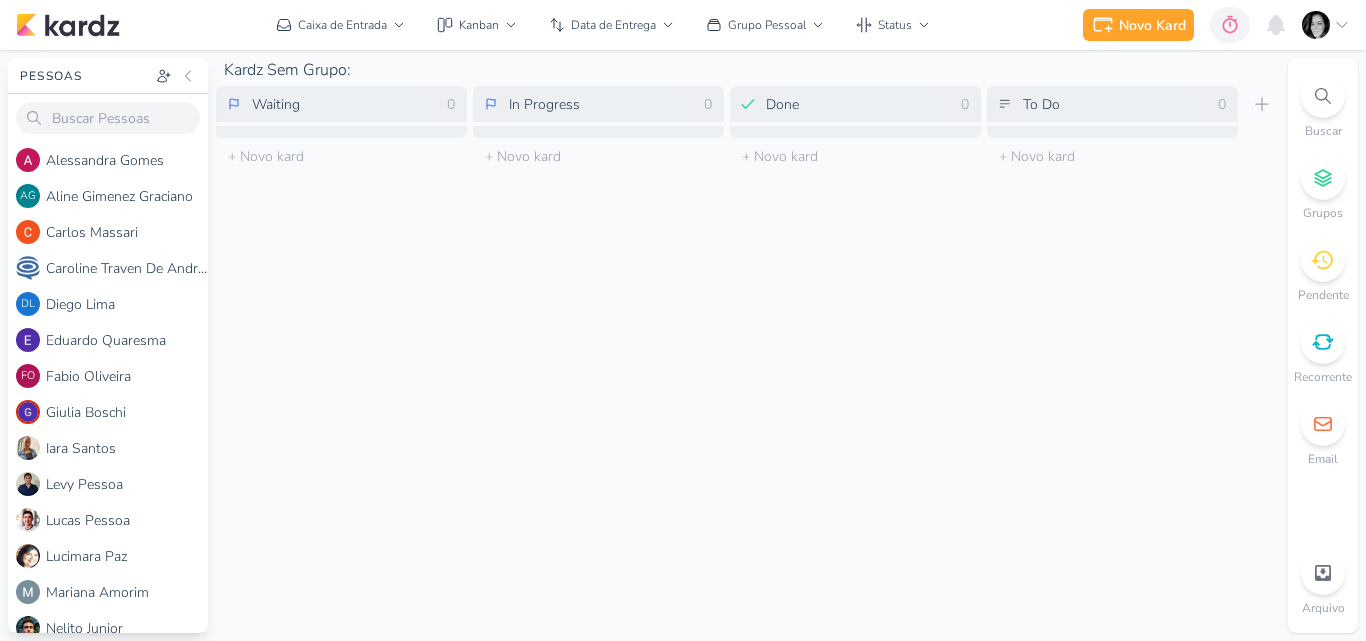 scroll, scrollTop: 0, scrollLeft: 0, axis: both 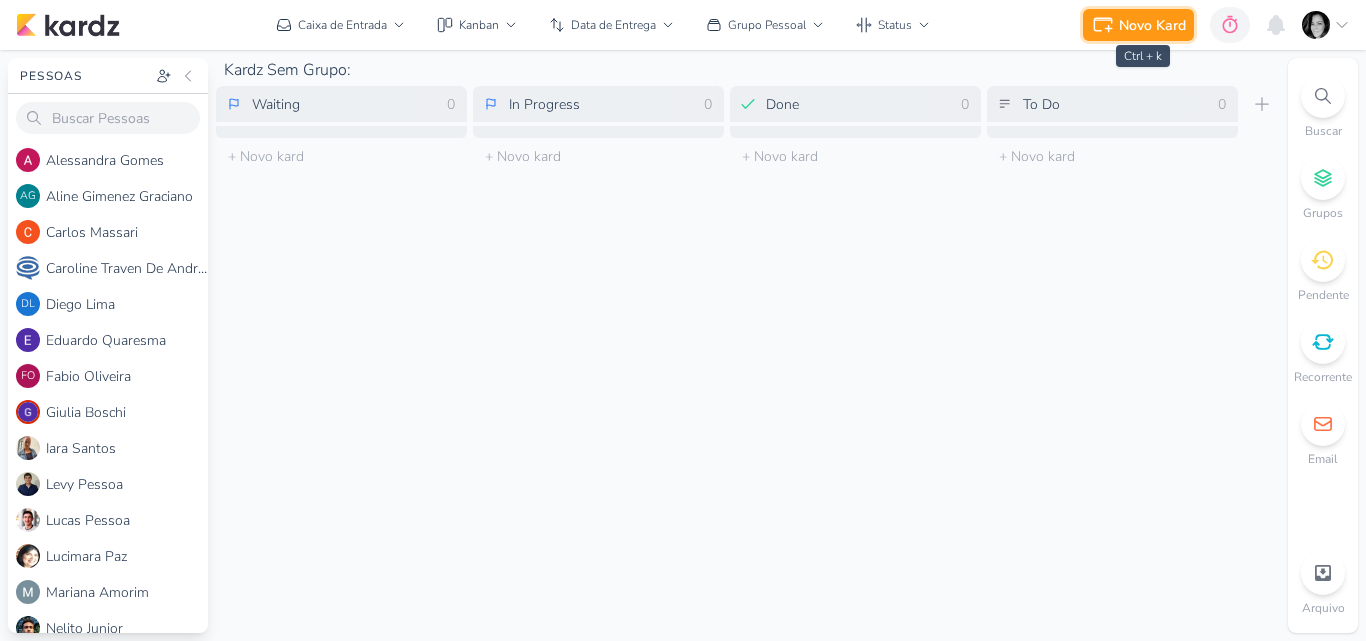 click on "Novo Kard" at bounding box center [1152, 25] 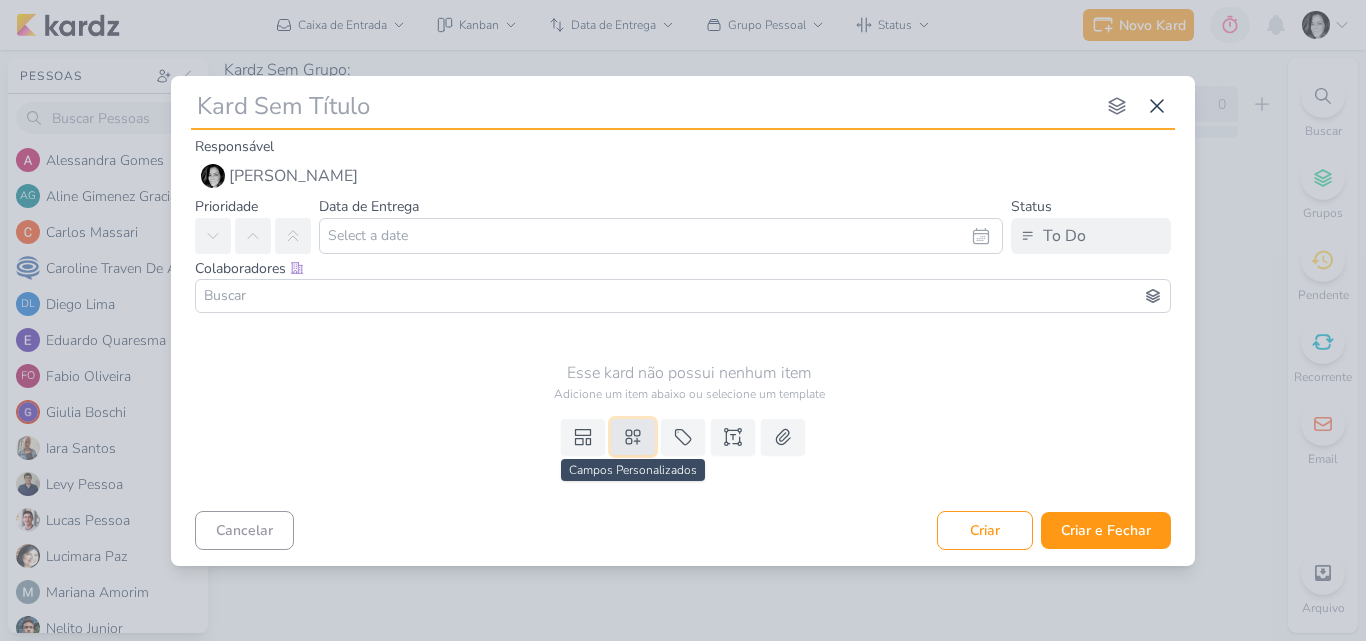 click 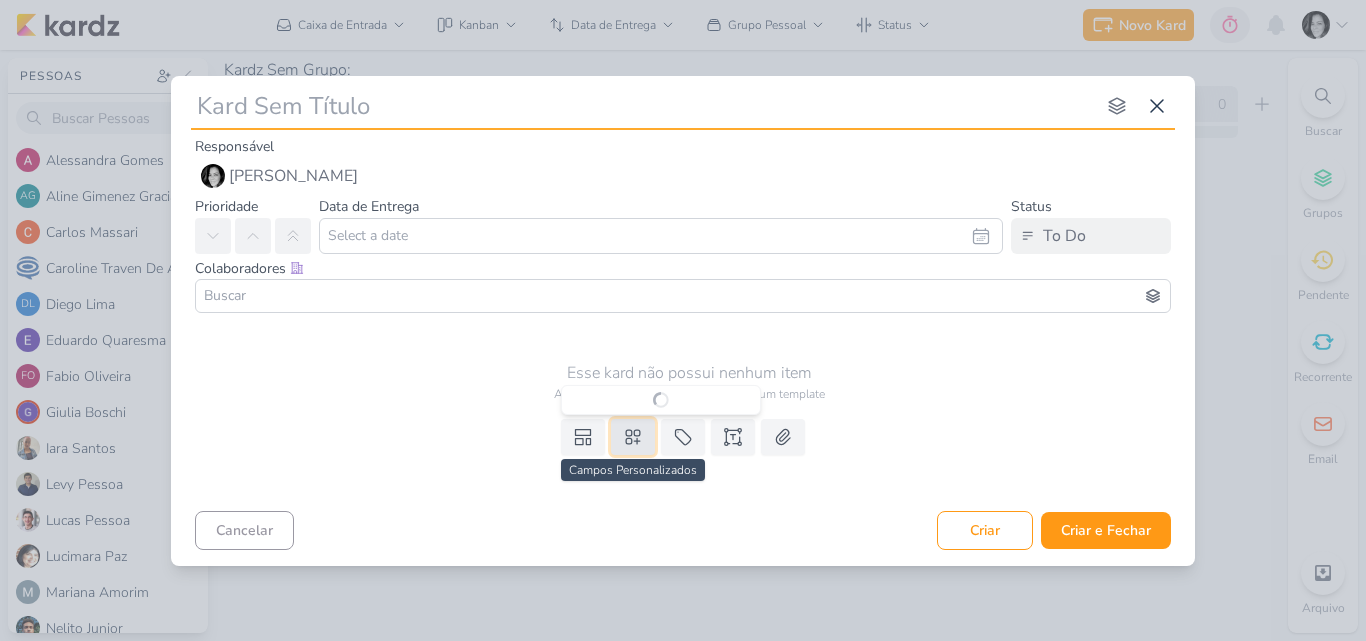 type 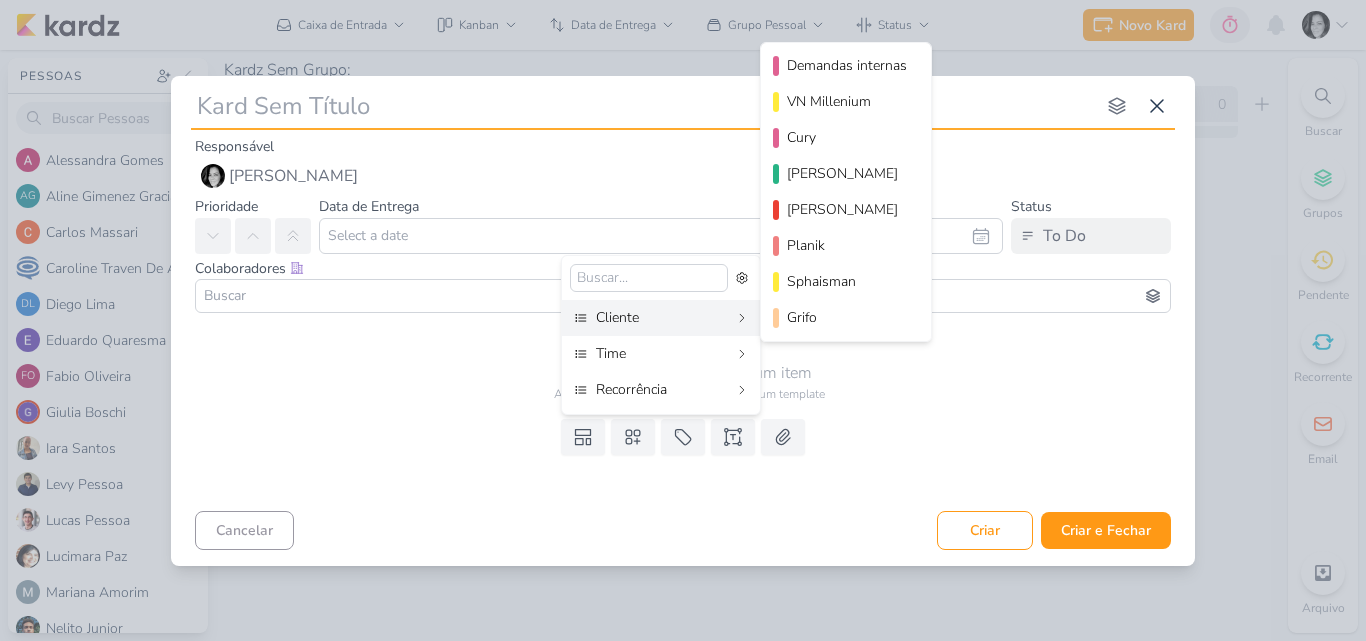 scroll, scrollTop: 218, scrollLeft: 0, axis: vertical 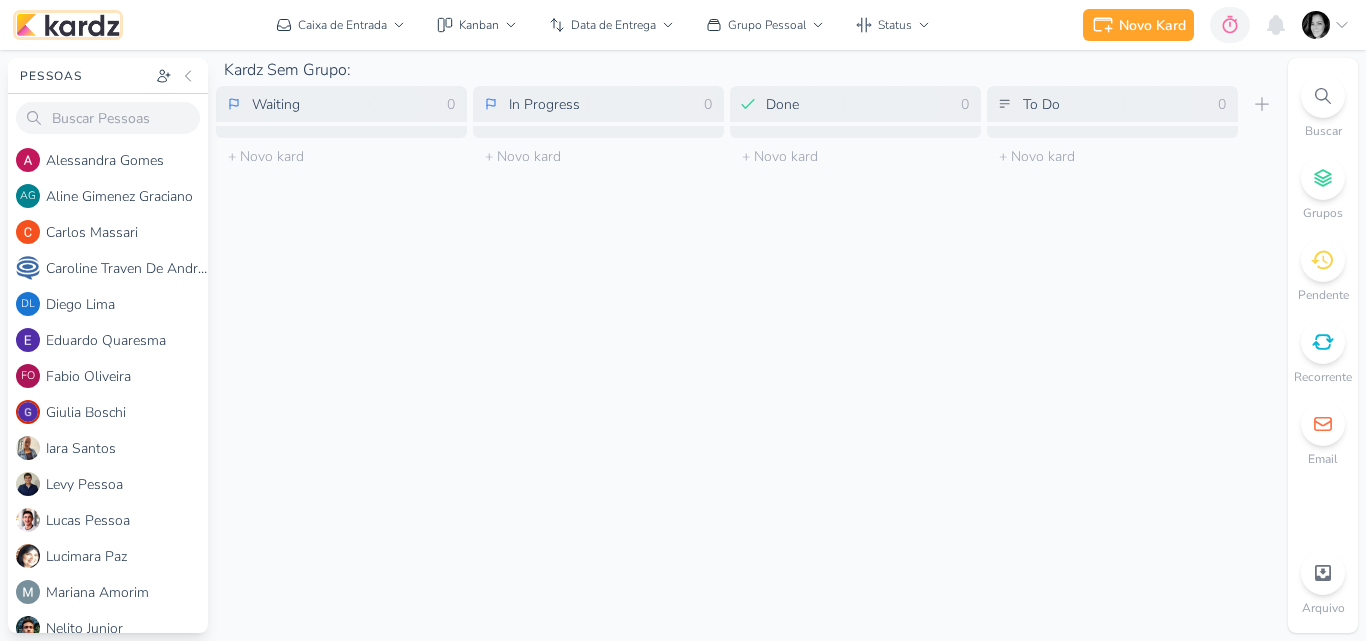 click at bounding box center [68, 25] 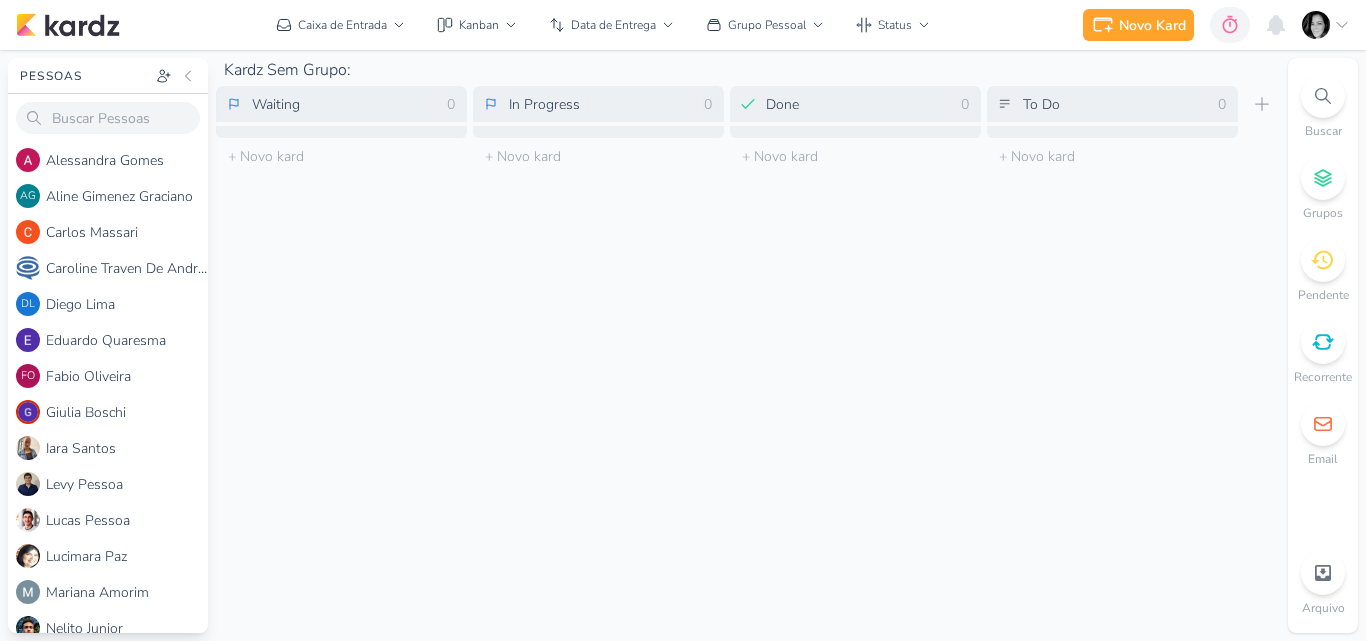 scroll, scrollTop: 0, scrollLeft: 0, axis: both 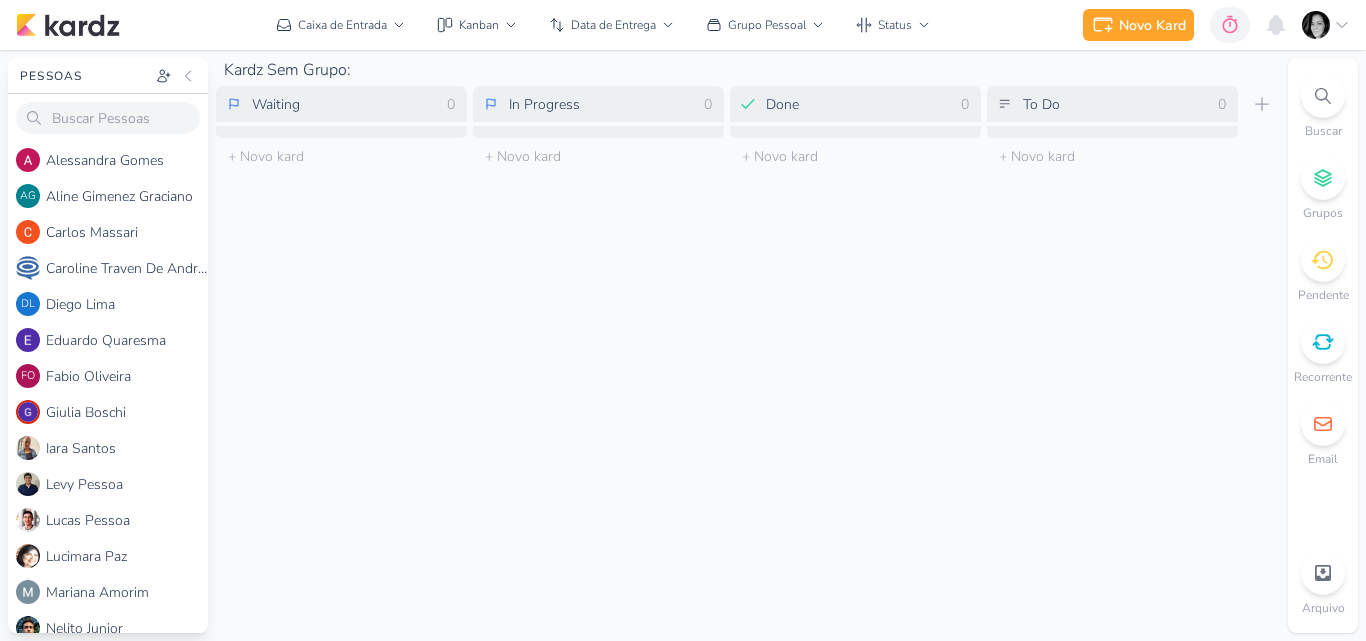 click 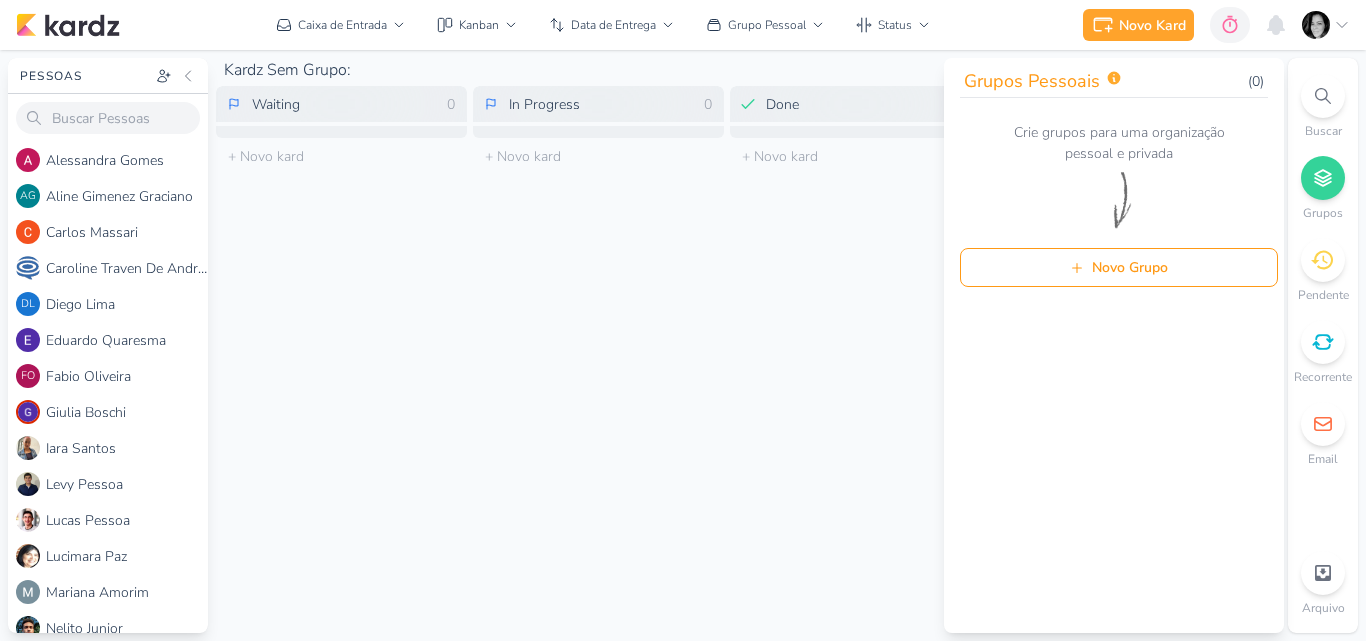 click on "Kardz Sem Grupo:
Waiting
0
Mover Para Esquerda
Mover Para Direita
[GEOGRAPHIC_DATA]
O título do kard deve ter menos que 100 caracteres
0" at bounding box center [748, 345] 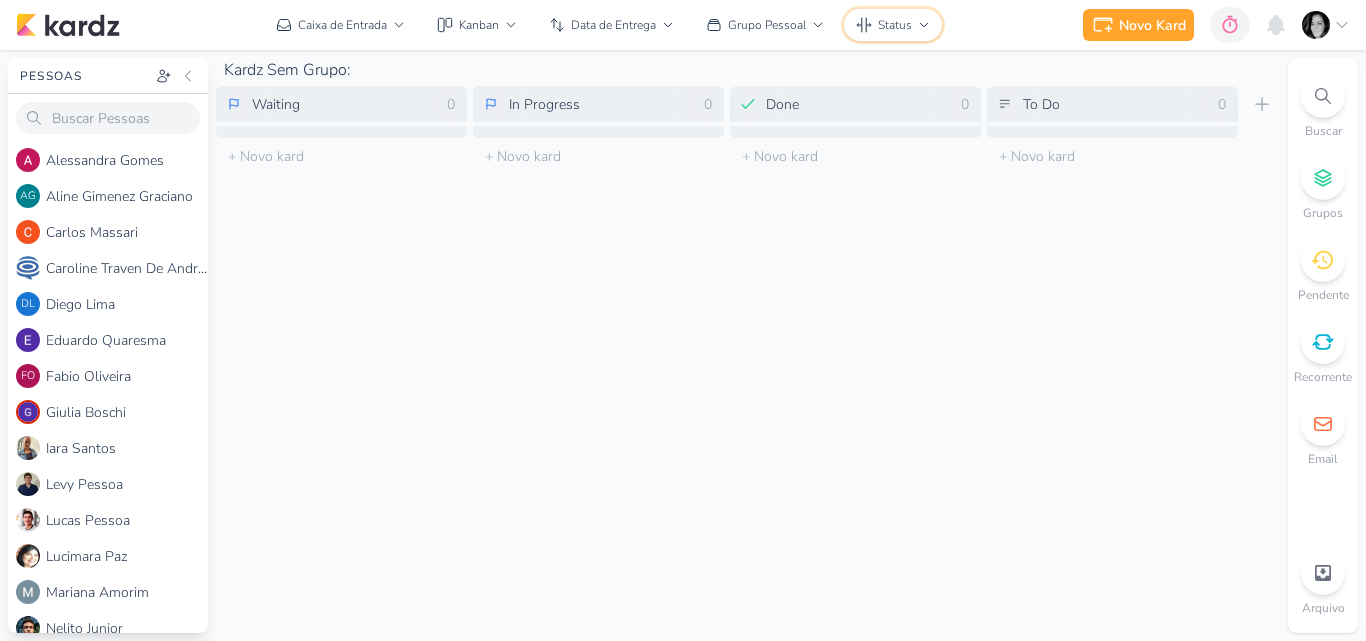 click 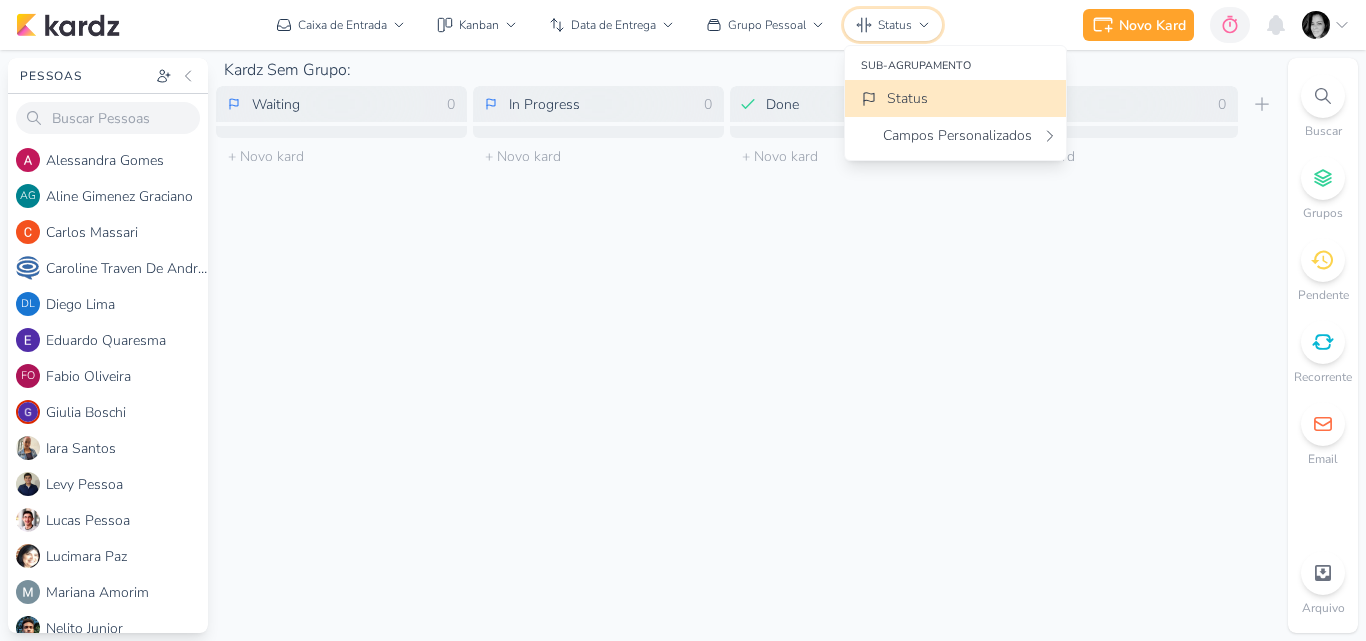 click 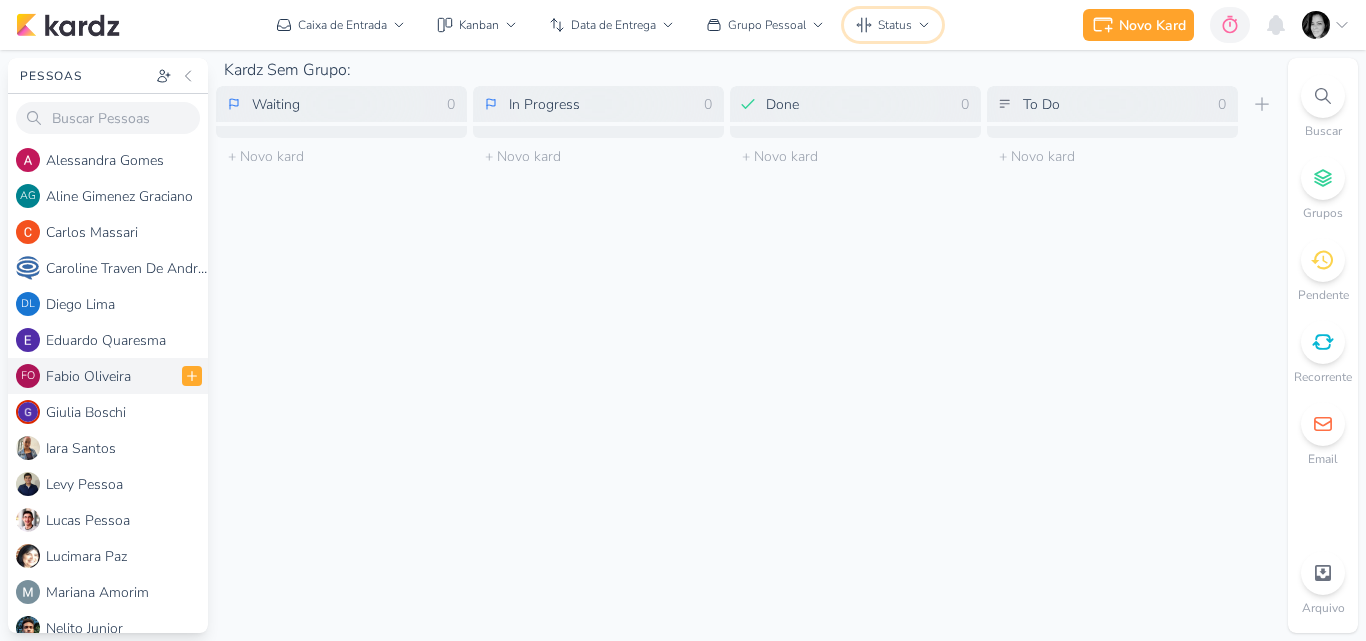 scroll, scrollTop: 233, scrollLeft: 0, axis: vertical 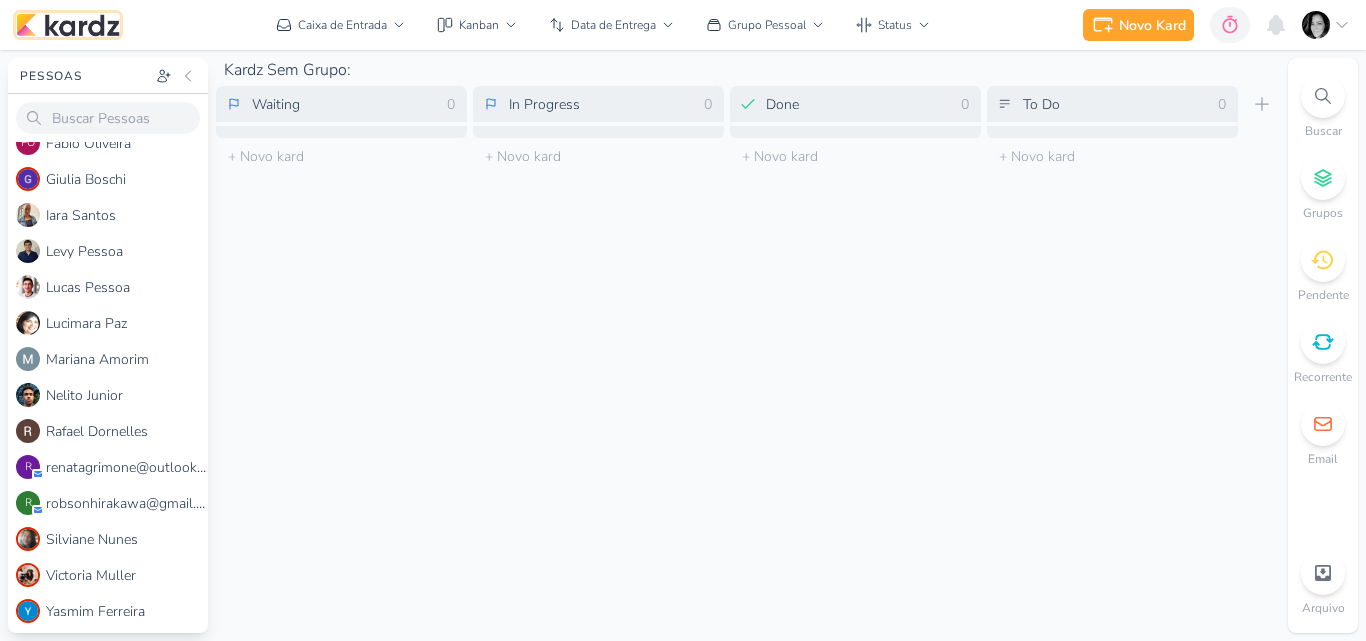 click at bounding box center (68, 25) 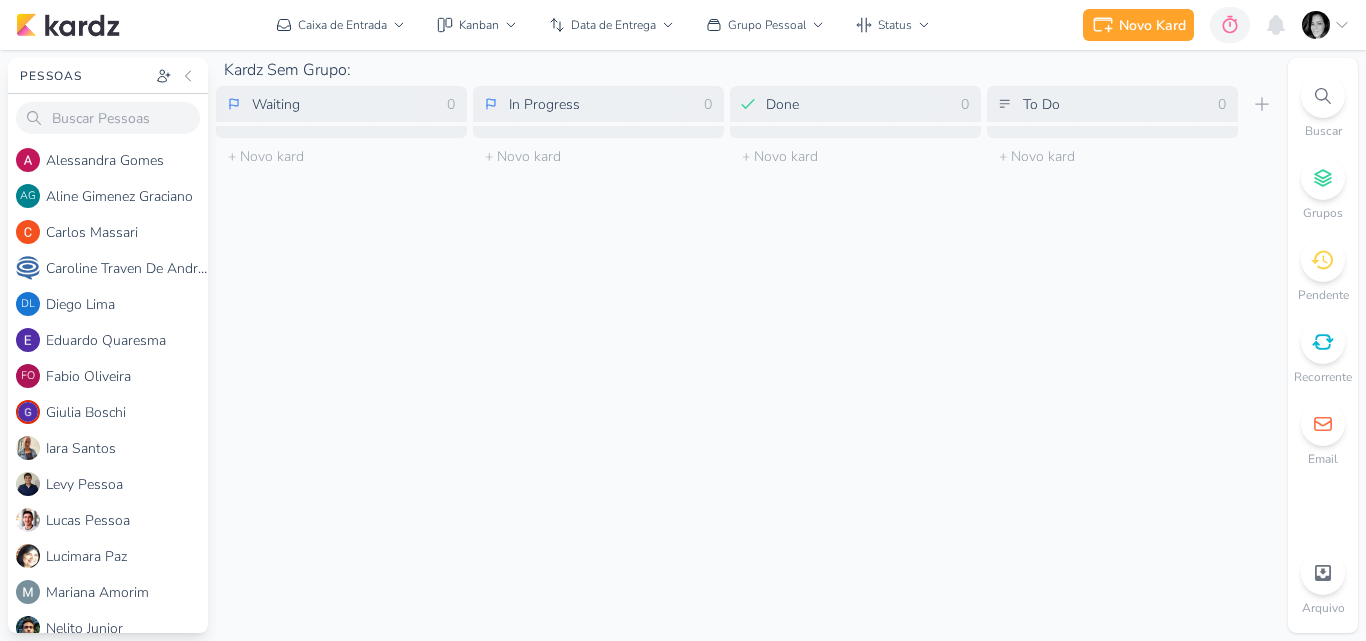 scroll, scrollTop: 0, scrollLeft: 0, axis: both 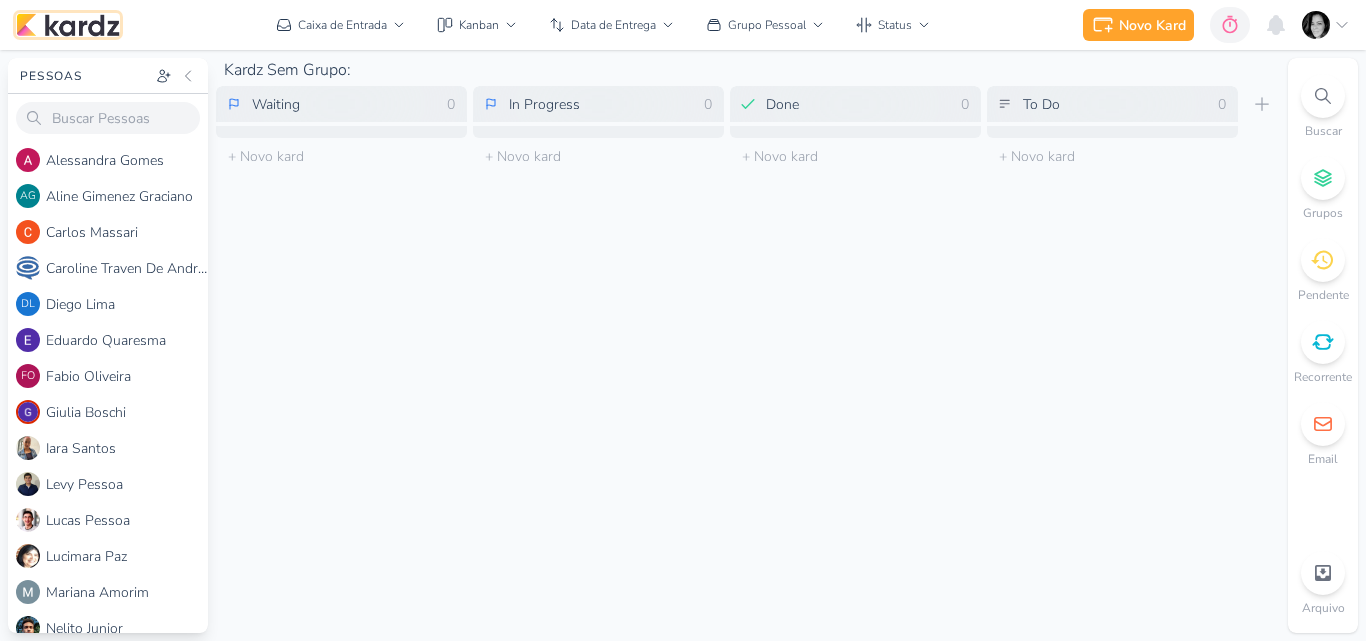 click at bounding box center (68, 25) 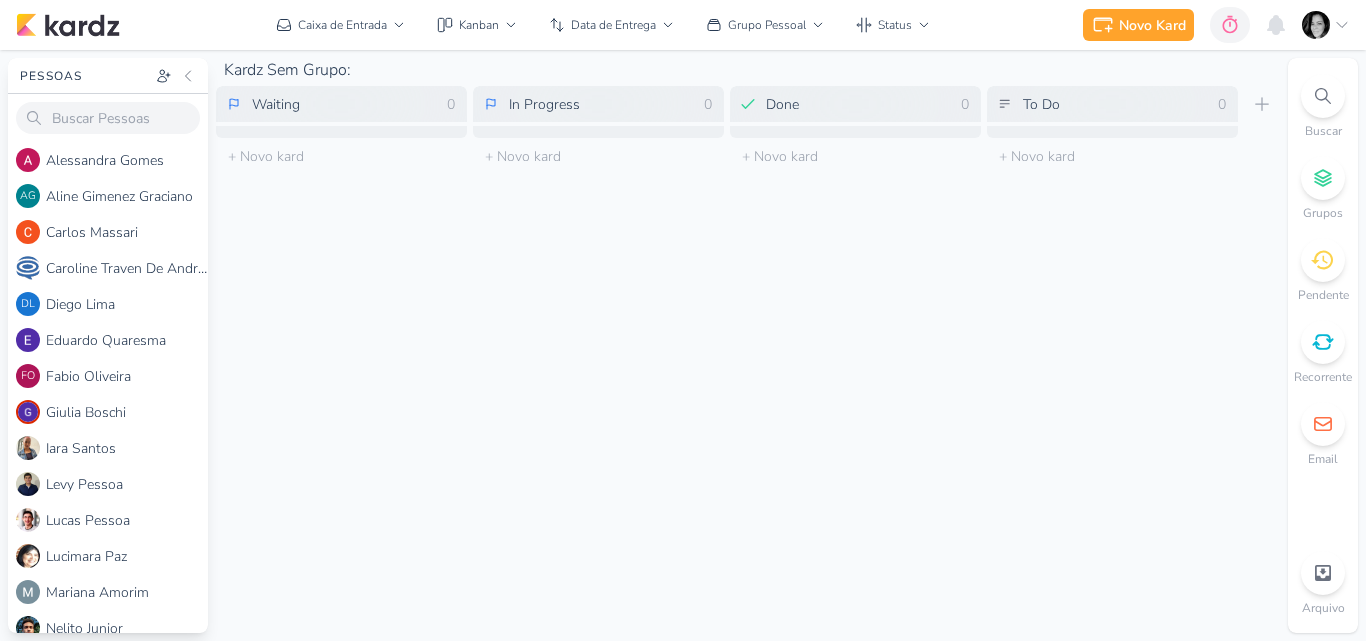 scroll, scrollTop: 0, scrollLeft: 0, axis: both 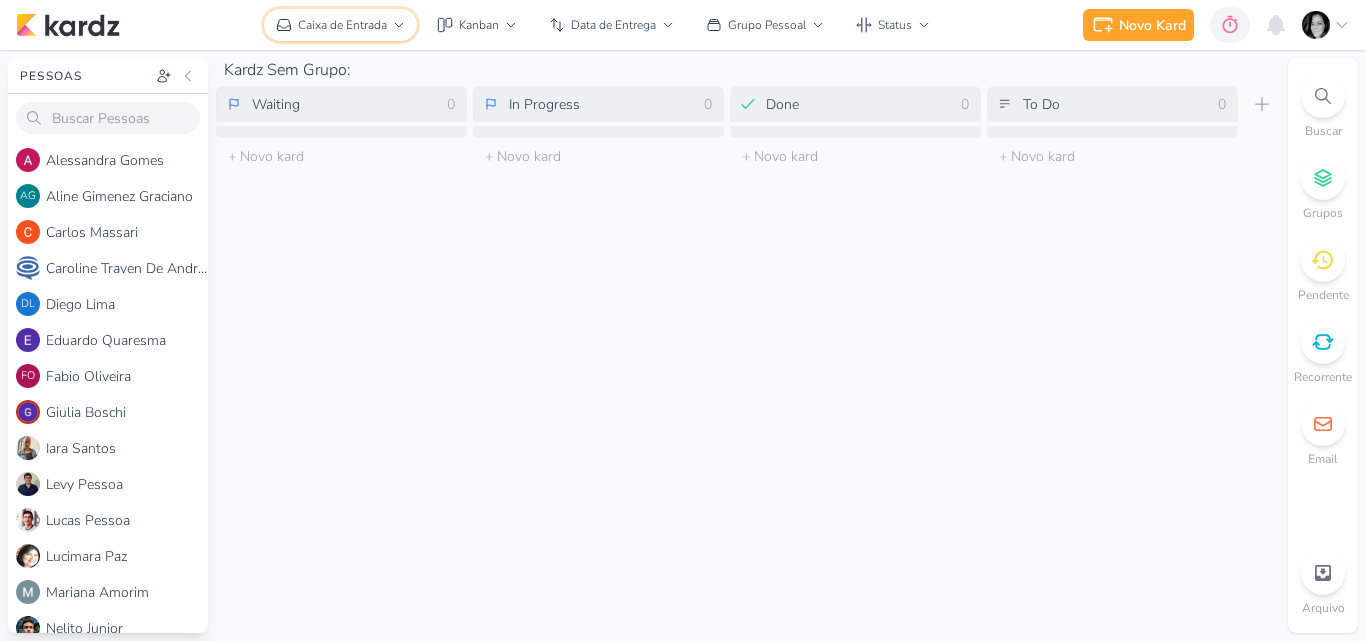 click on "Caixa de Entrada" at bounding box center [342, 25] 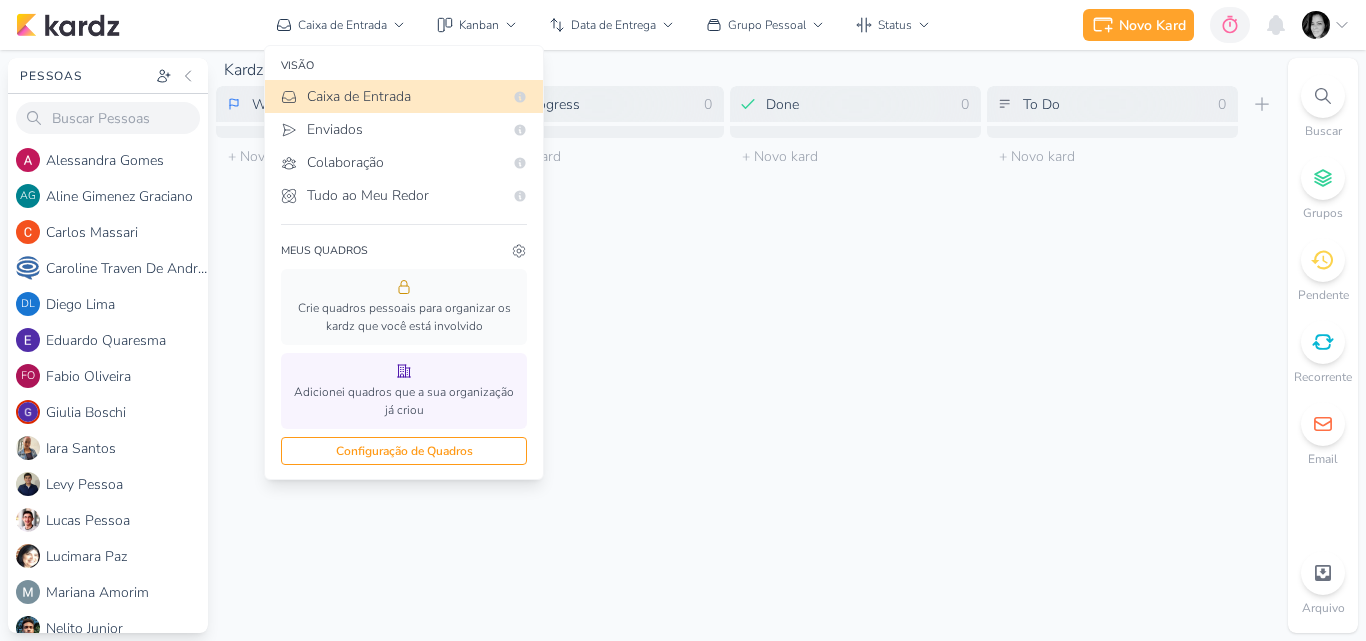click on "Kardz Sem Grupo:
Waiting
0
Mover Para Esquerda
Mover Para Direita
[GEOGRAPHIC_DATA]
O título do kard deve ter menos que 100 caracteres
0" at bounding box center [748, 345] 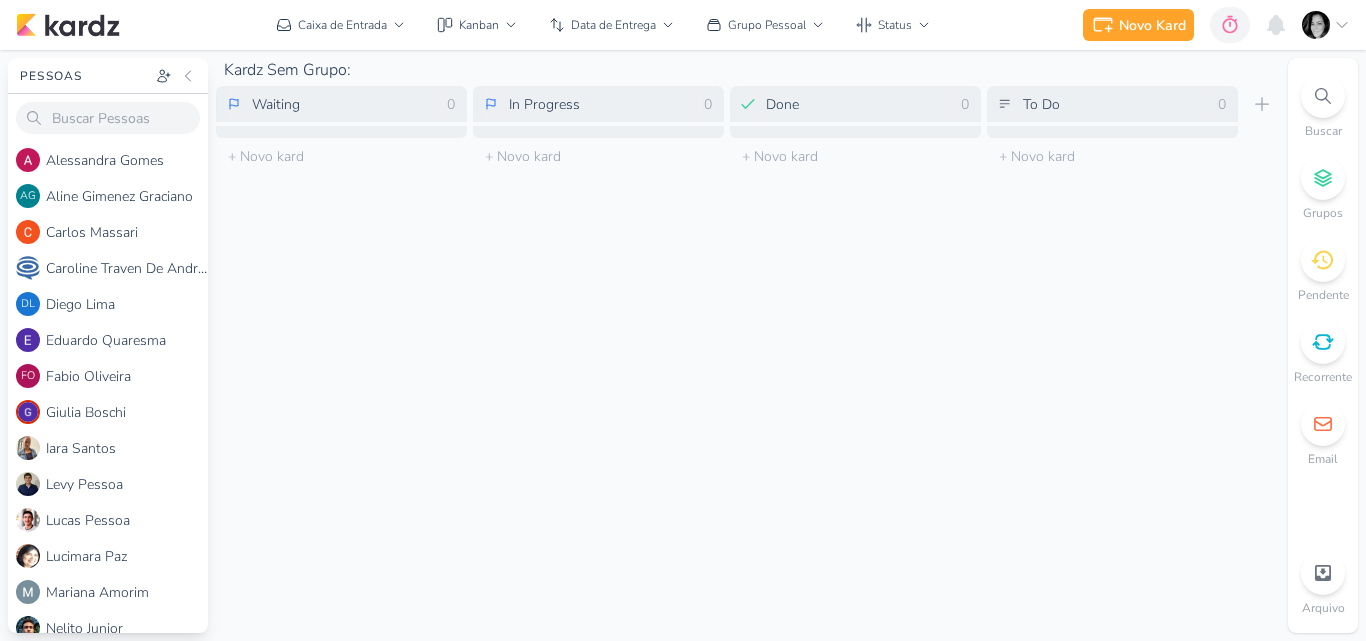 click 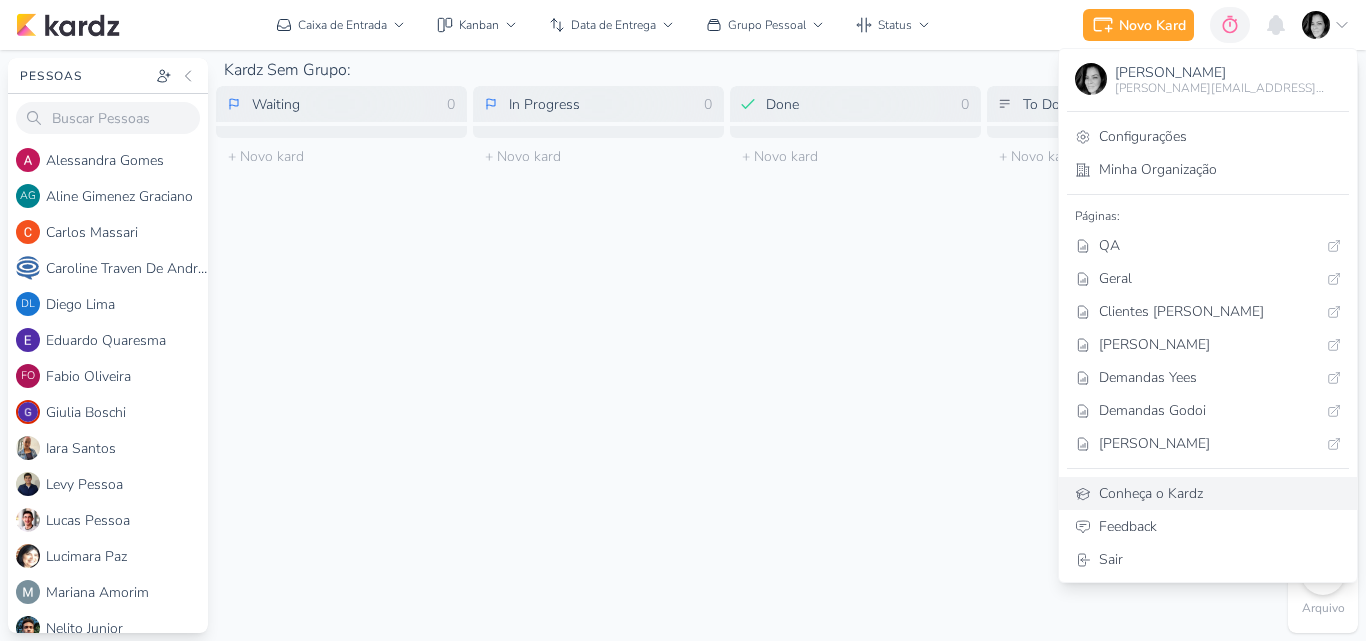 click on "Conheça o Kardz" at bounding box center [1208, 493] 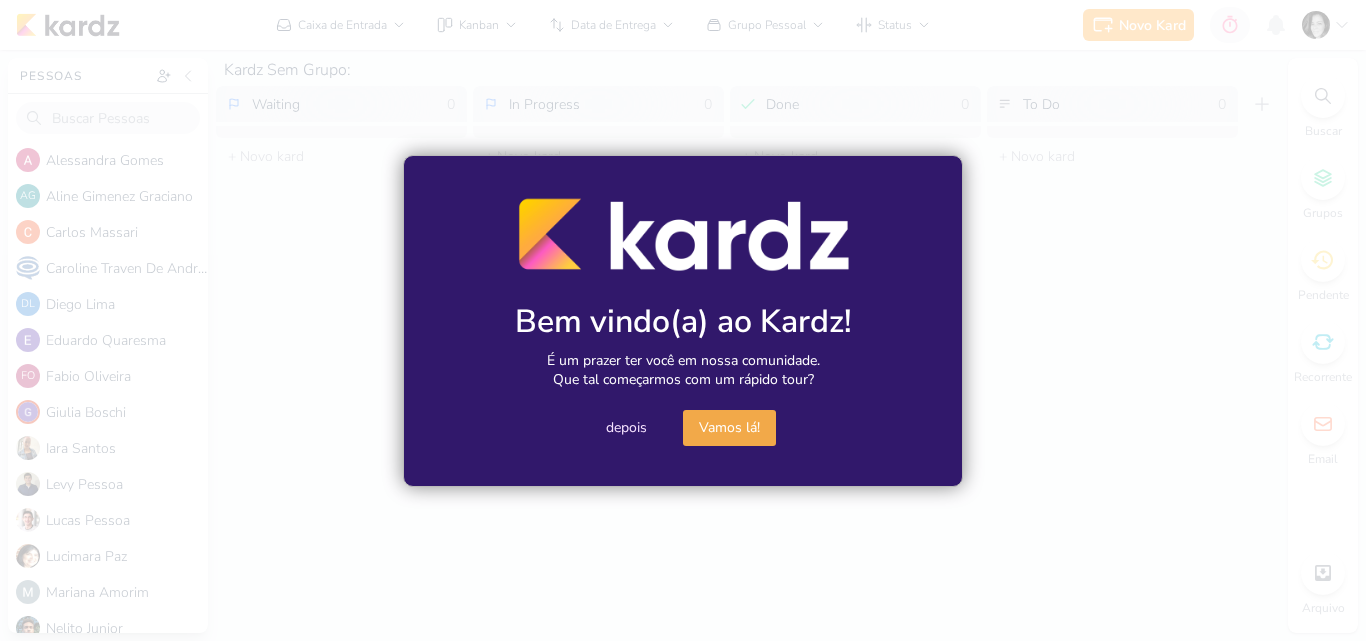 click on "depois" at bounding box center [626, 428] 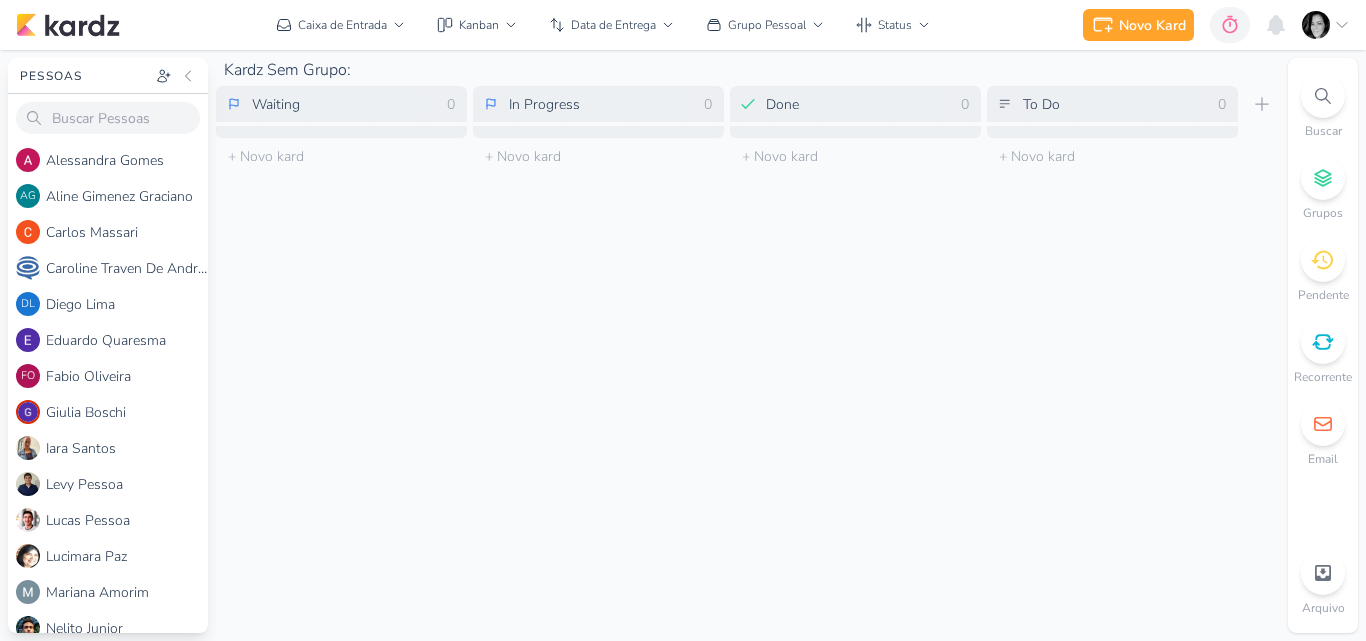 click 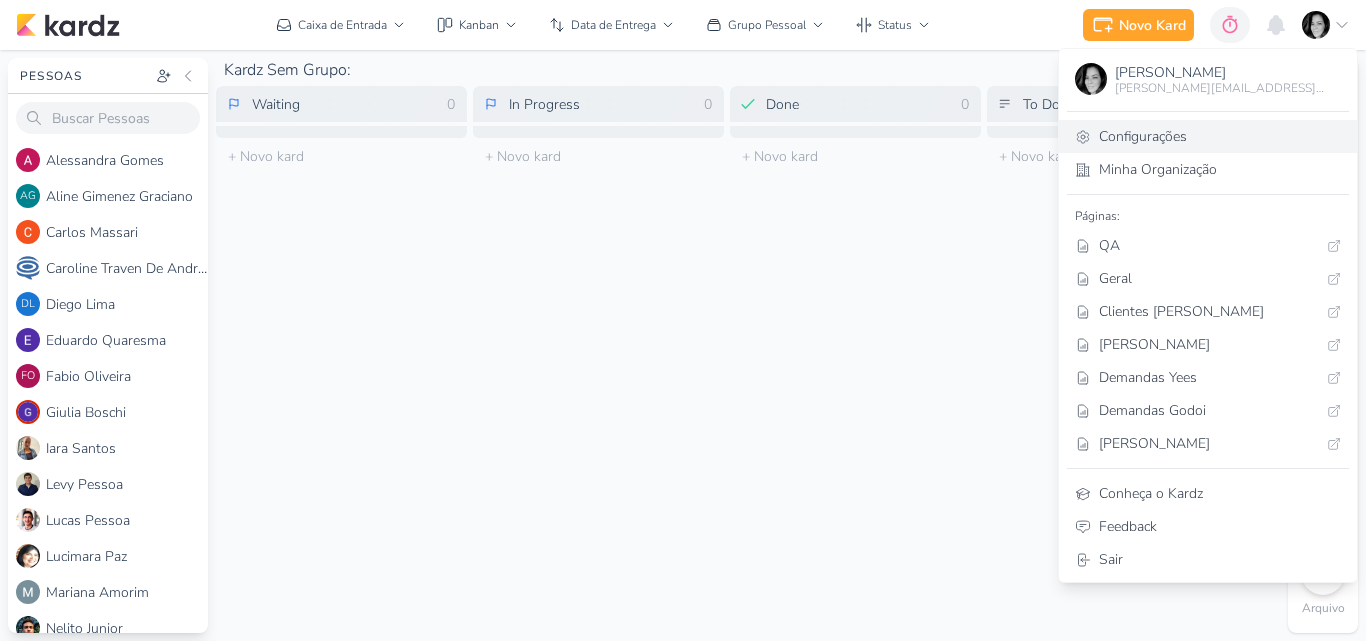 click on "Configurações" at bounding box center (1208, 136) 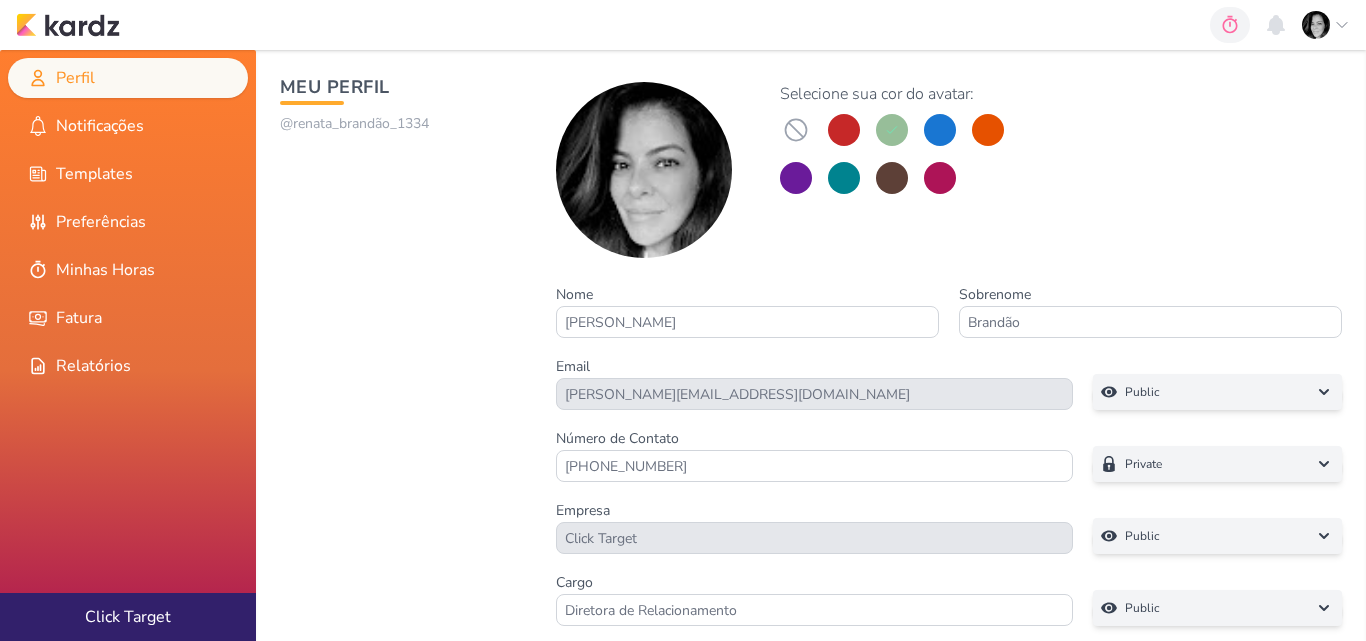 scroll, scrollTop: 0, scrollLeft: 0, axis: both 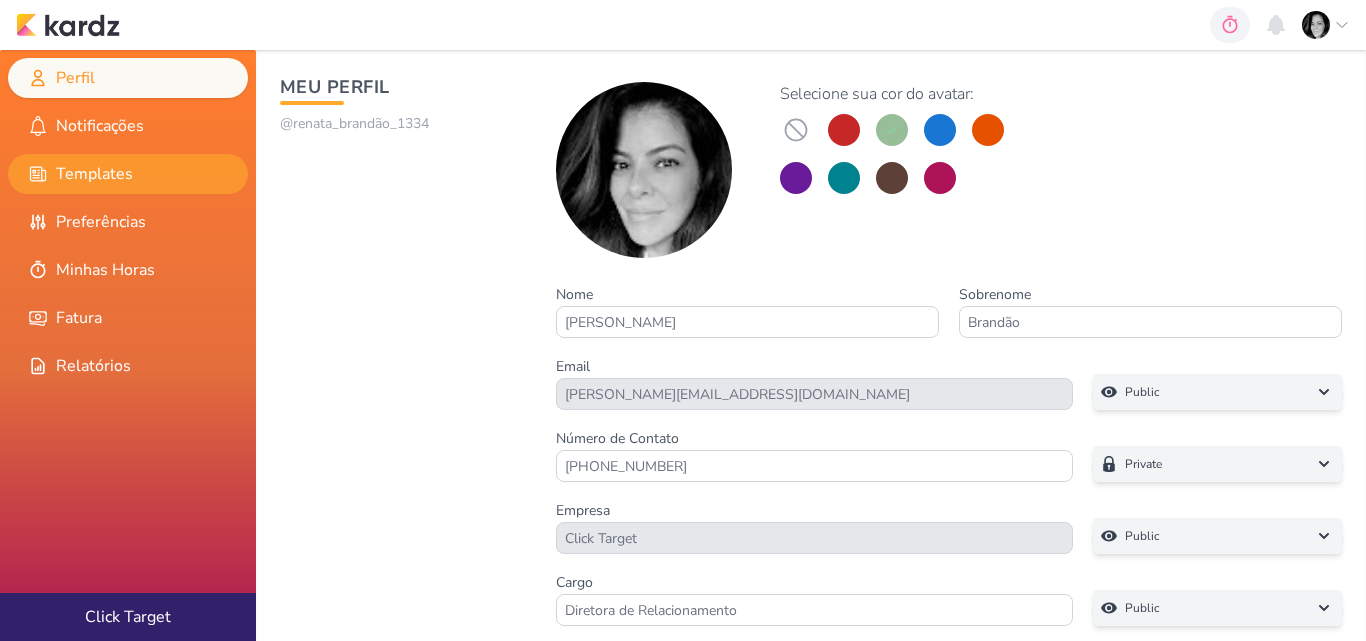 click on "Templates" at bounding box center (128, 174) 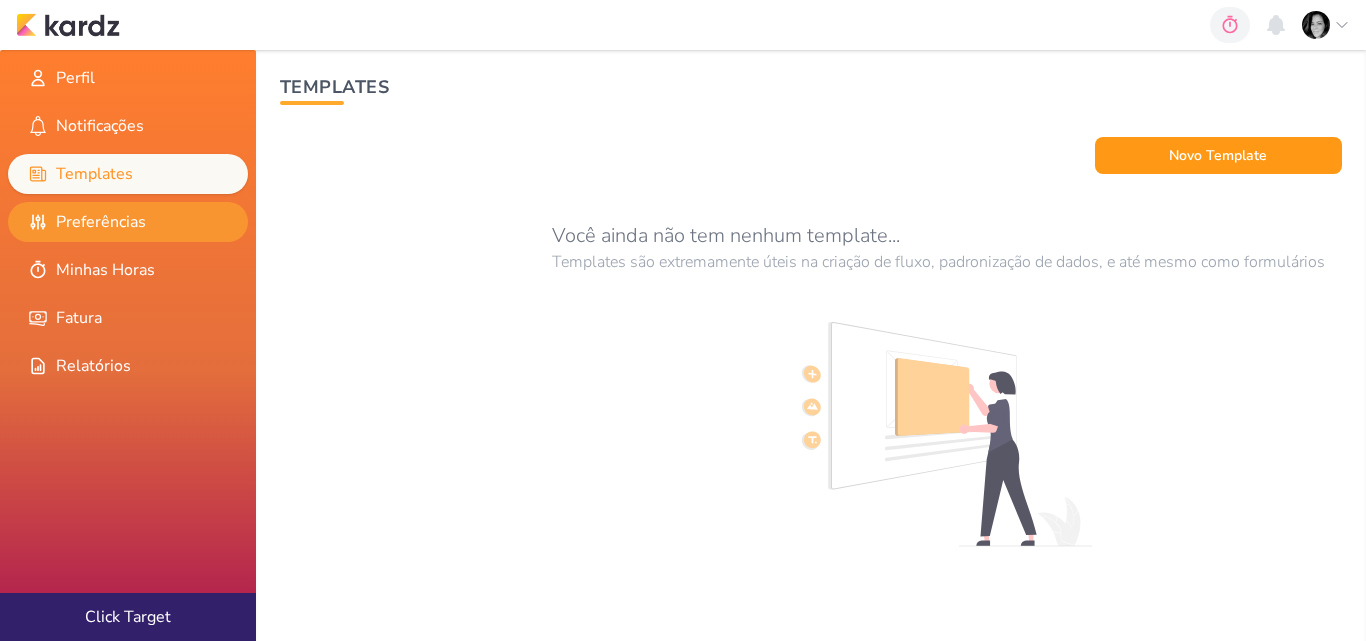 click on "Preferências" at bounding box center (128, 222) 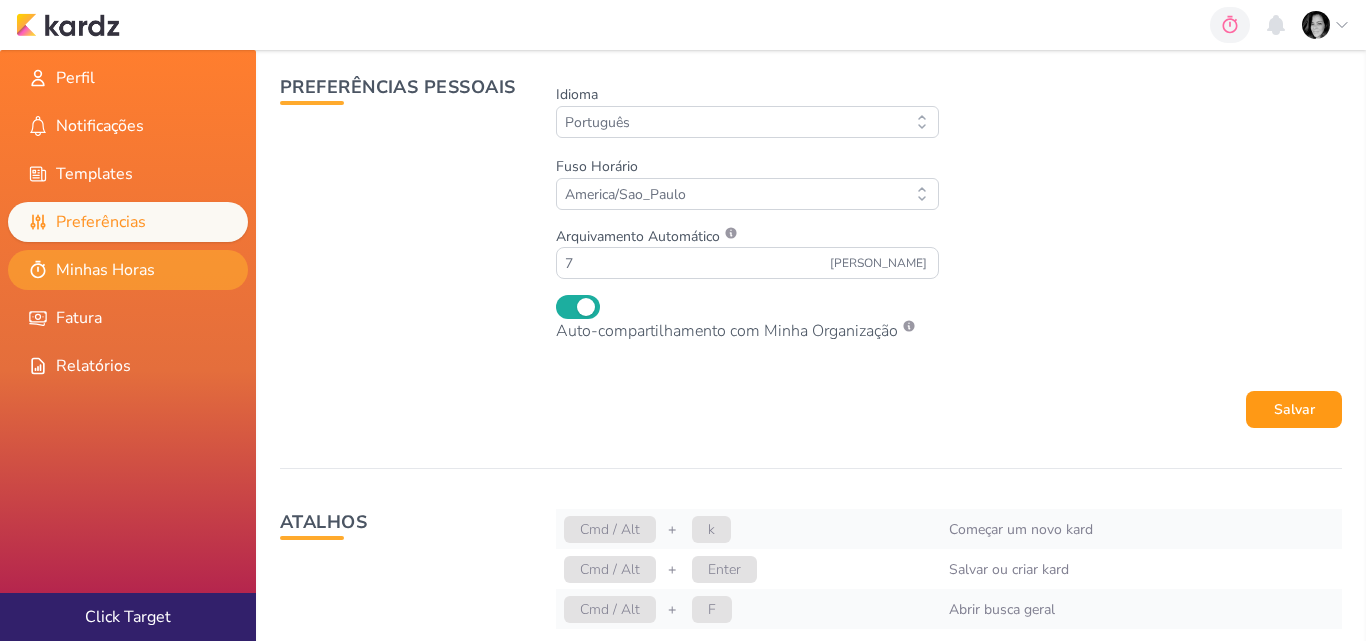 click on "Minhas Horas" at bounding box center [128, 270] 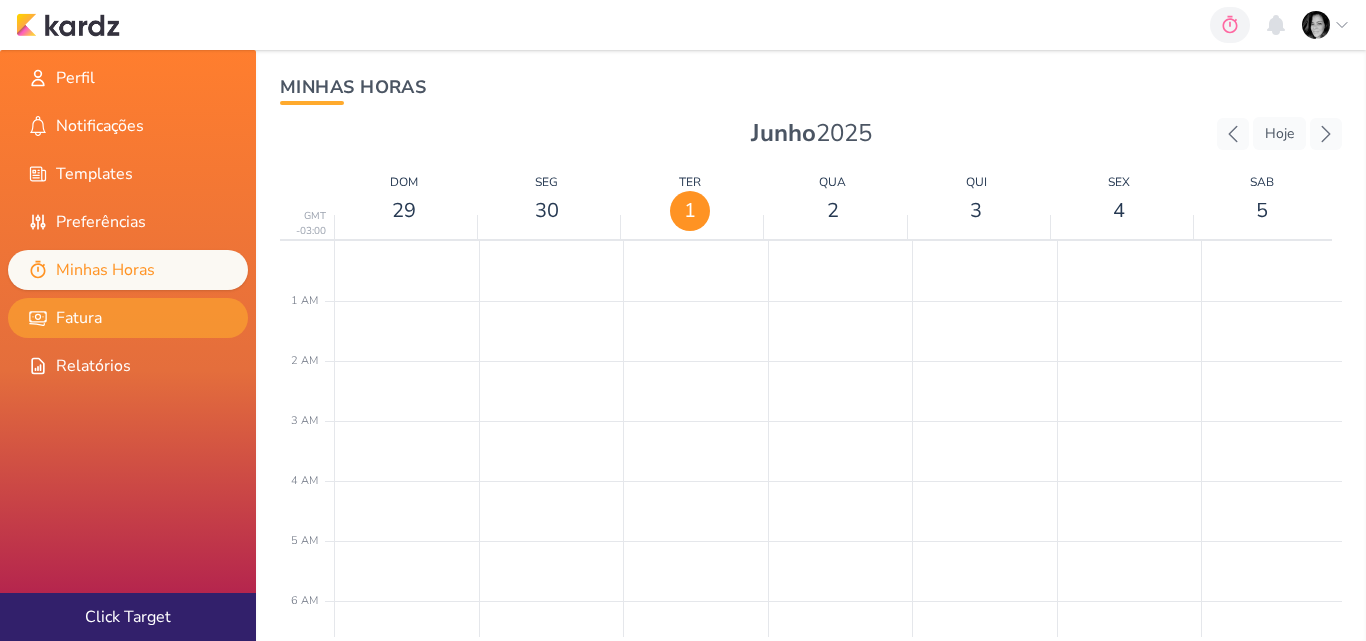 scroll, scrollTop: 0, scrollLeft: 0, axis: both 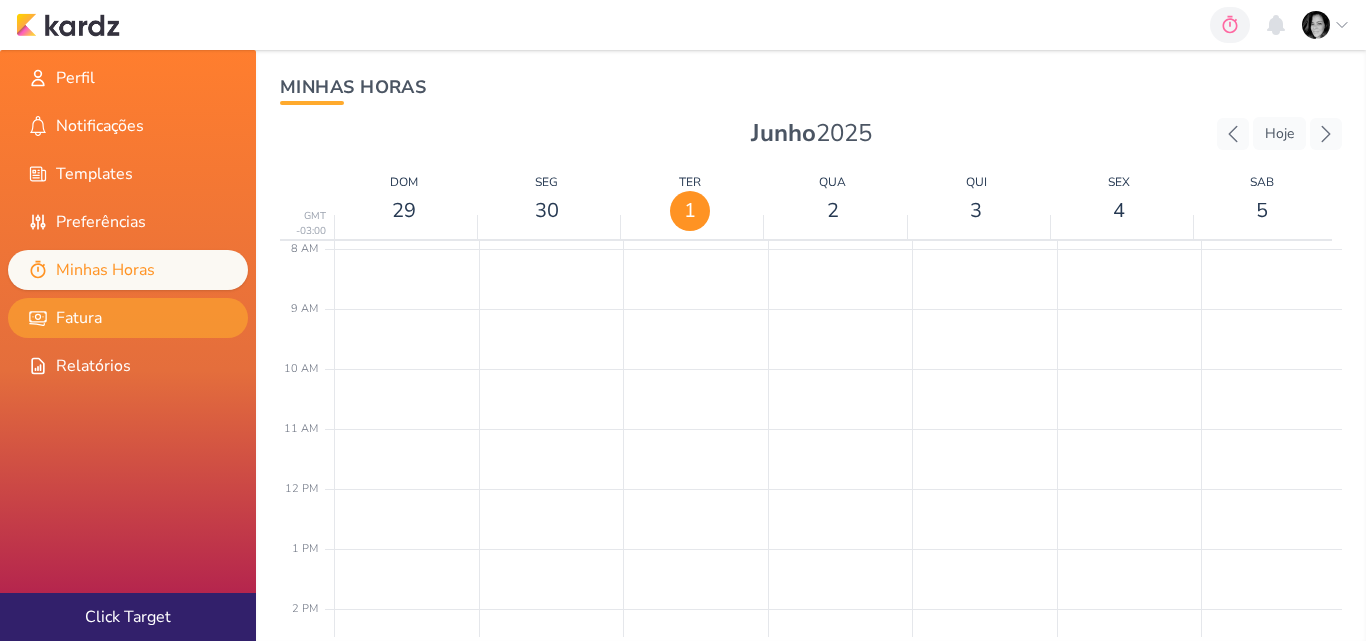 click on "Fatura" at bounding box center [128, 318] 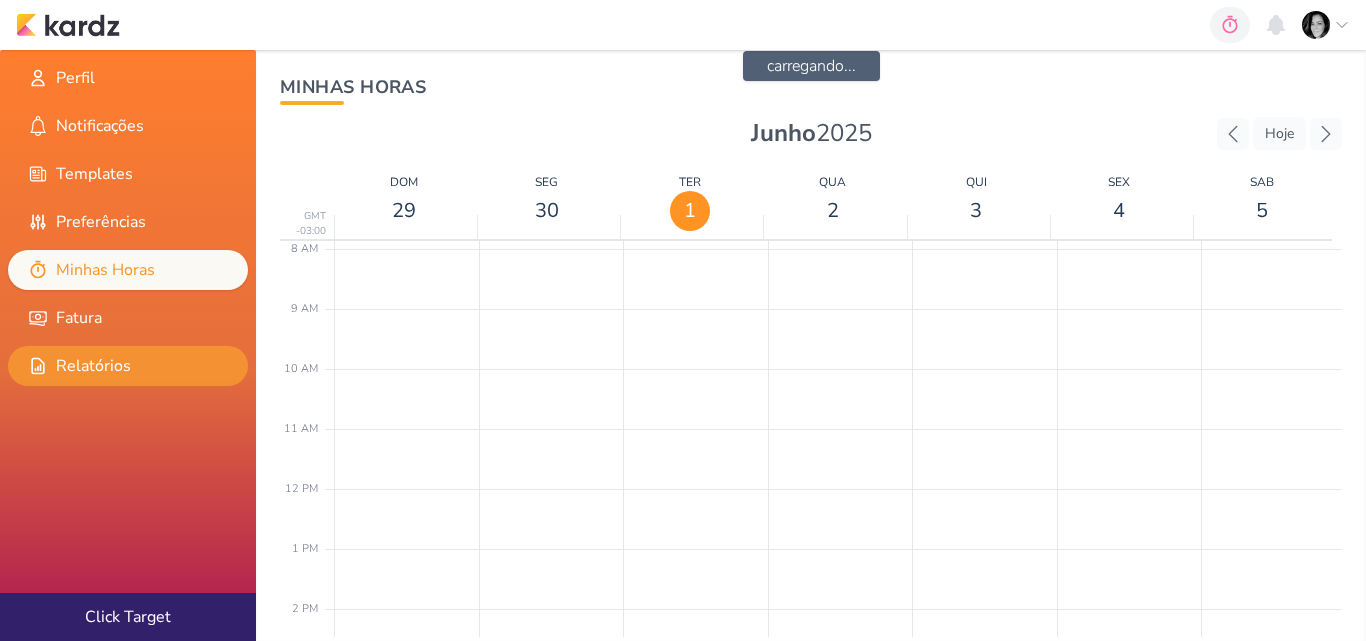 click on "Relatórios" at bounding box center [128, 366] 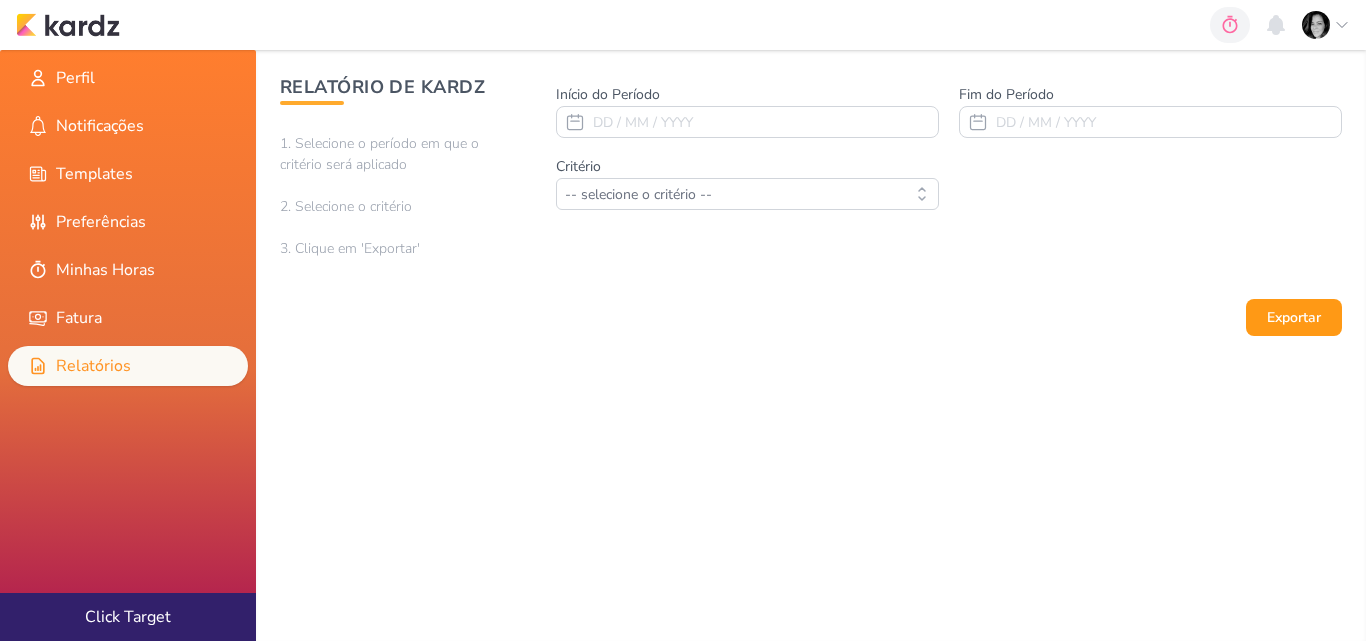 click on "Relatório de Kardz
1. Selecione o período em que o critério será aplicado
2. Selecione o critério
3. Clique em 'Exportar'
Início do Período
DD / MM / YYYY
Fim do Período
DD / MM / YYYY" at bounding box center (811, 345) 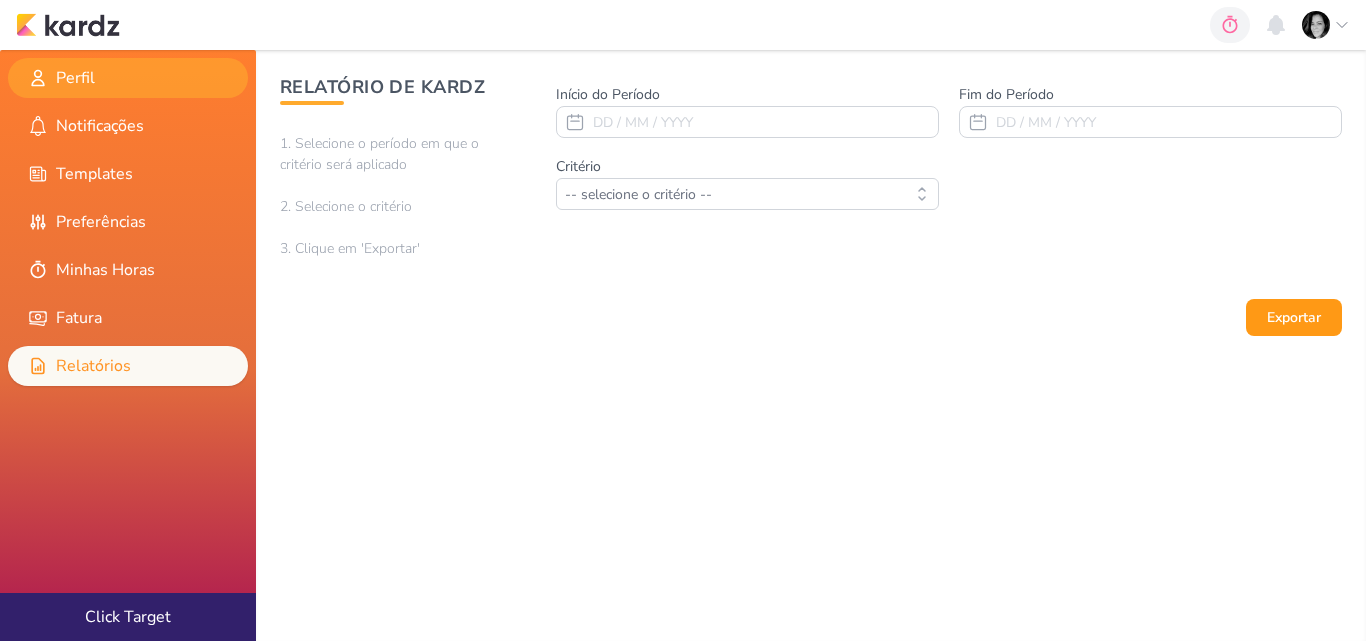 click on "Perfil" at bounding box center [128, 78] 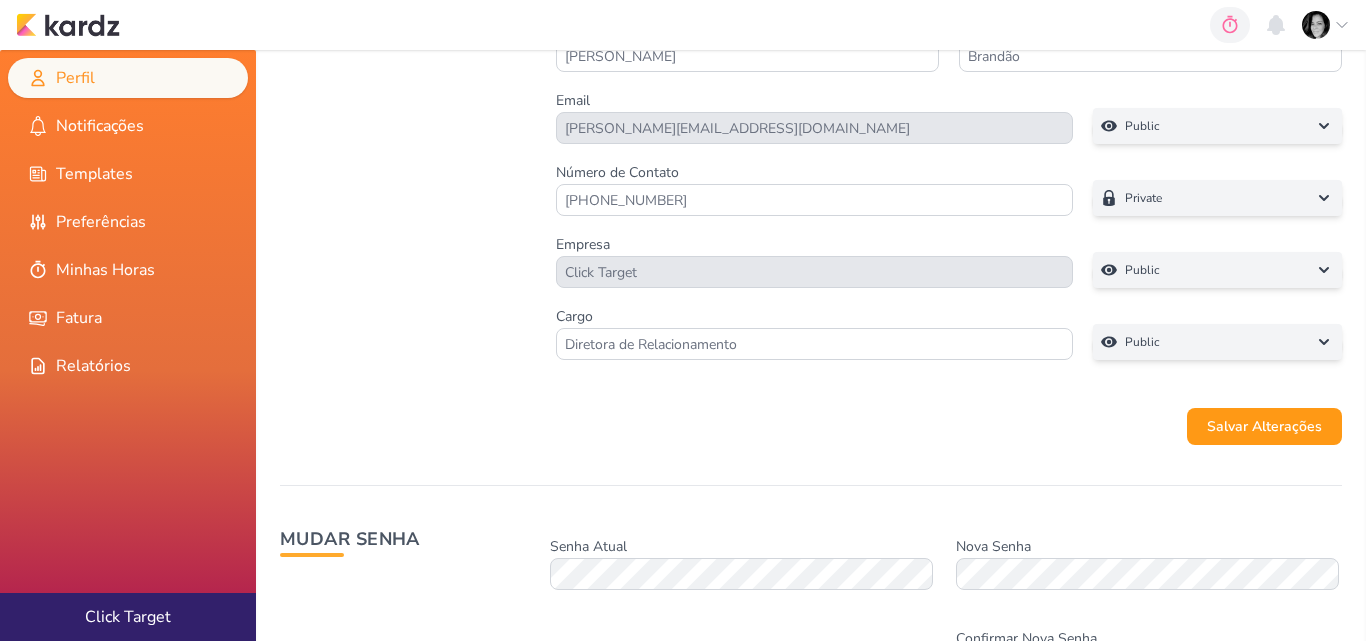 scroll, scrollTop: 0, scrollLeft: 0, axis: both 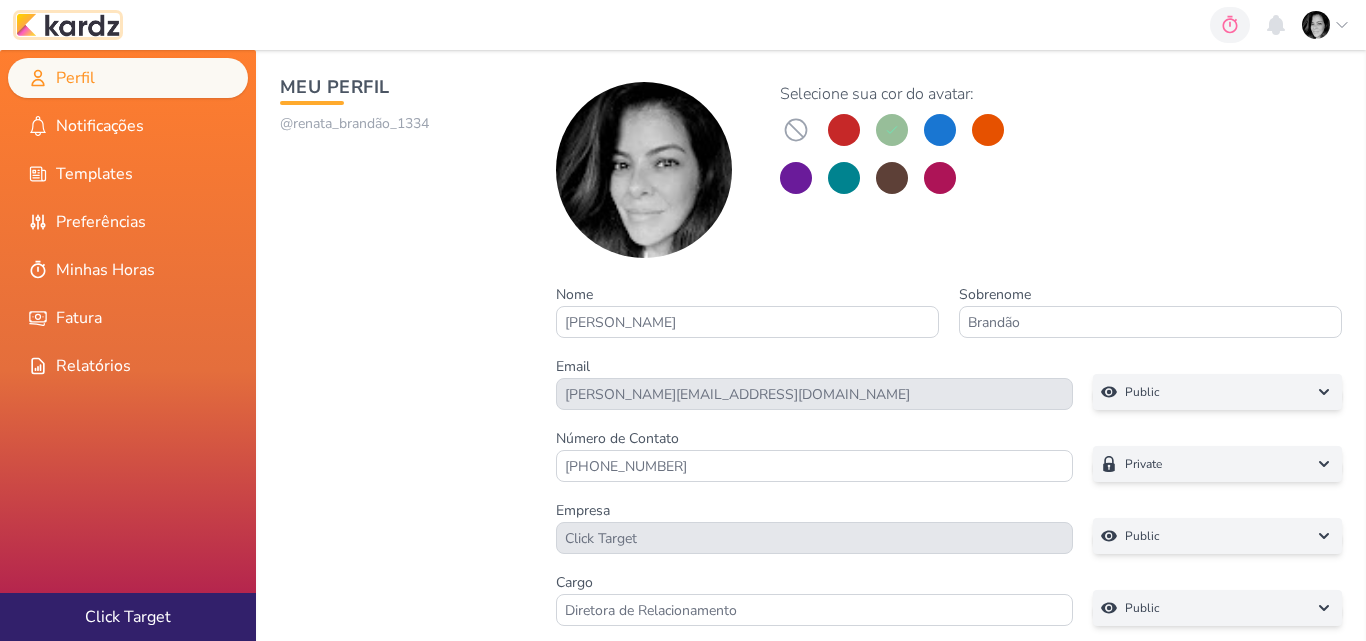 click at bounding box center [68, 25] 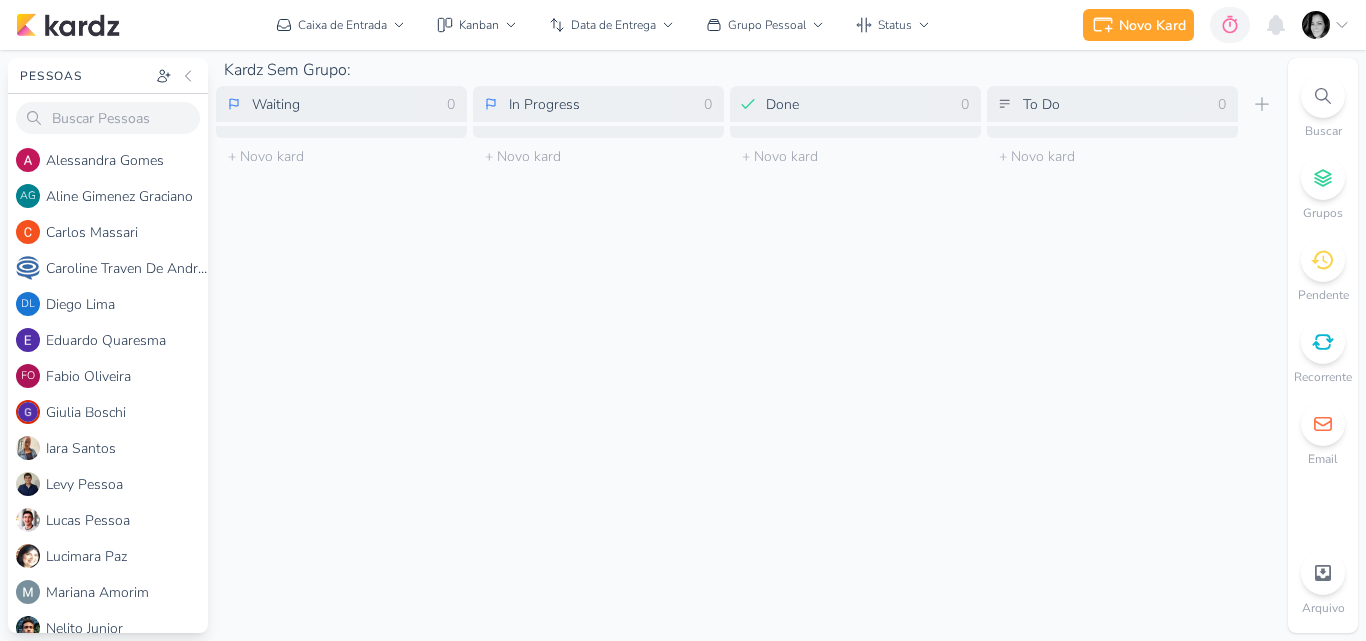 scroll, scrollTop: 0, scrollLeft: 0, axis: both 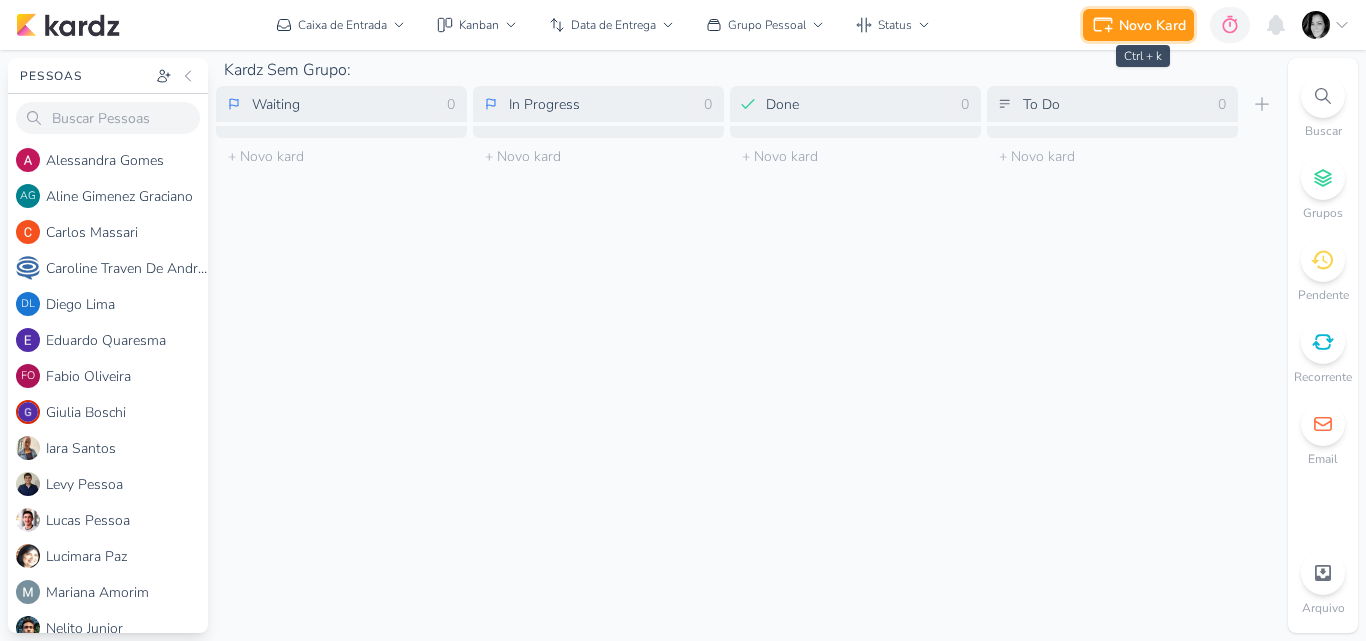click on "Novo Kard" at bounding box center [1152, 25] 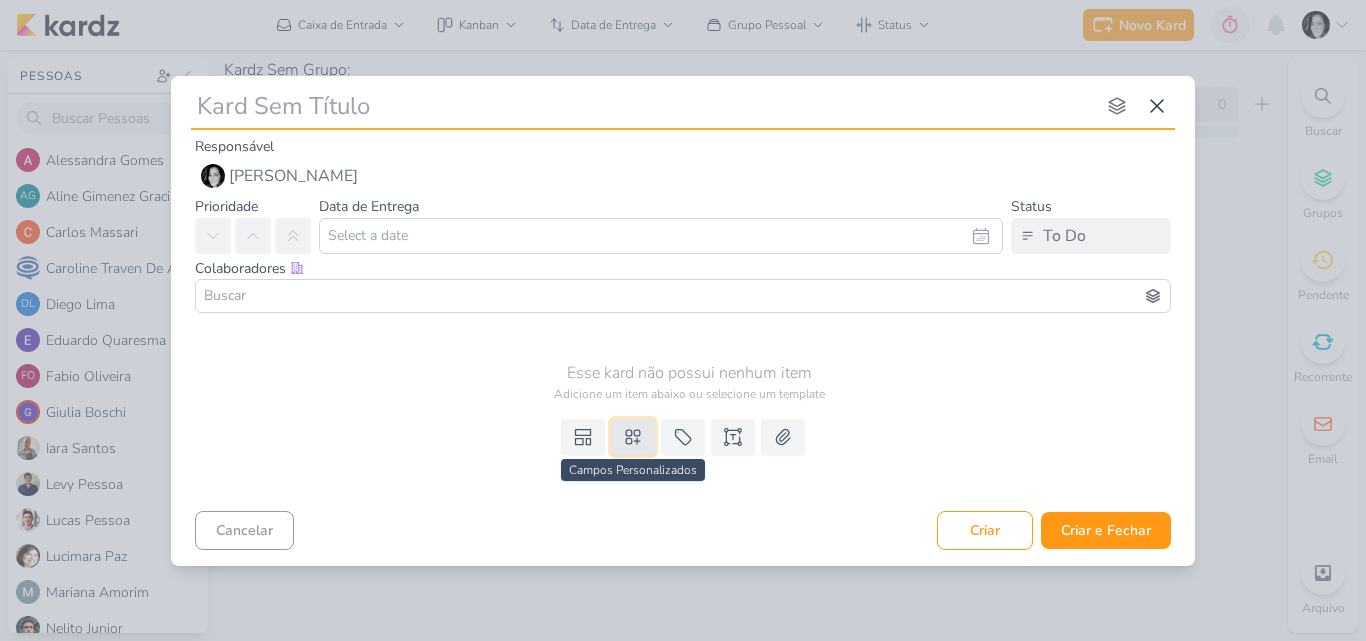 click 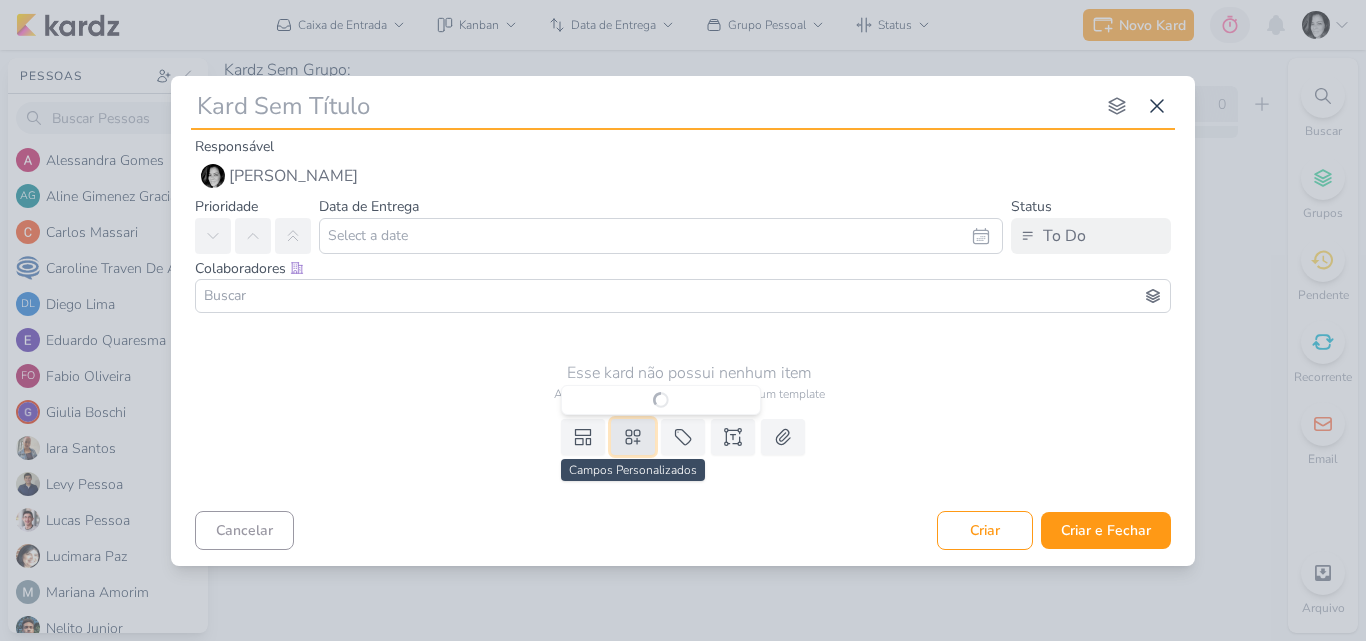 type 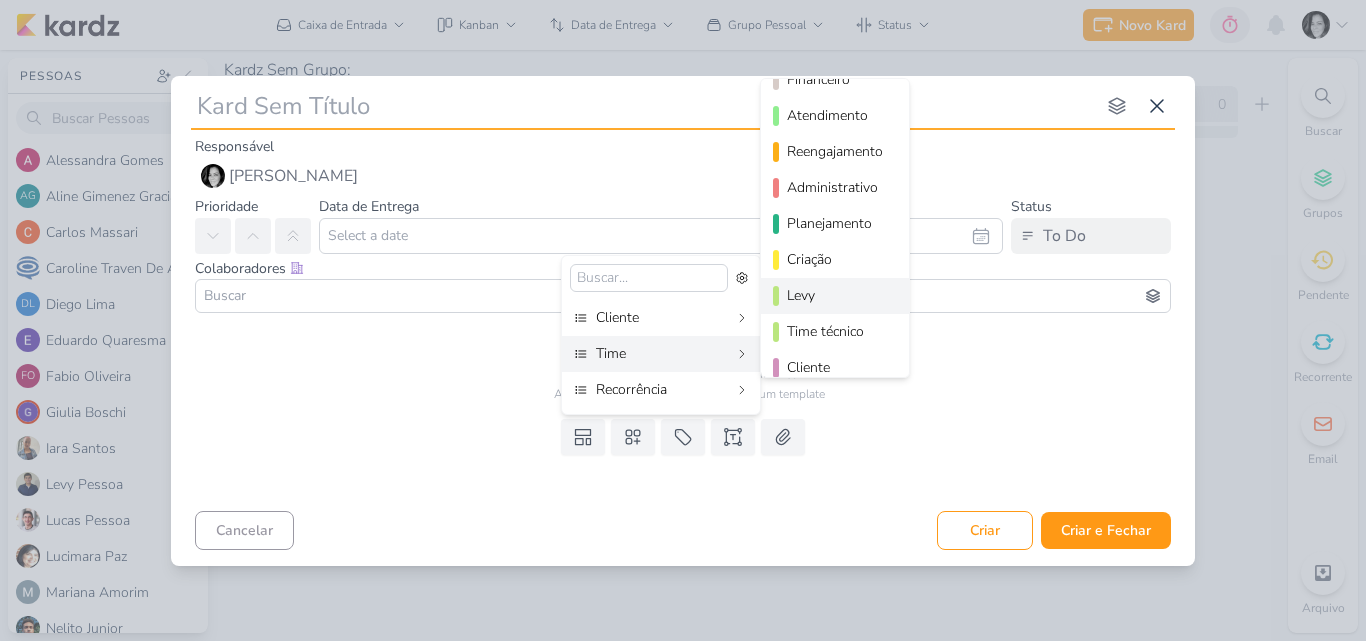 scroll, scrollTop: 182, scrollLeft: 0, axis: vertical 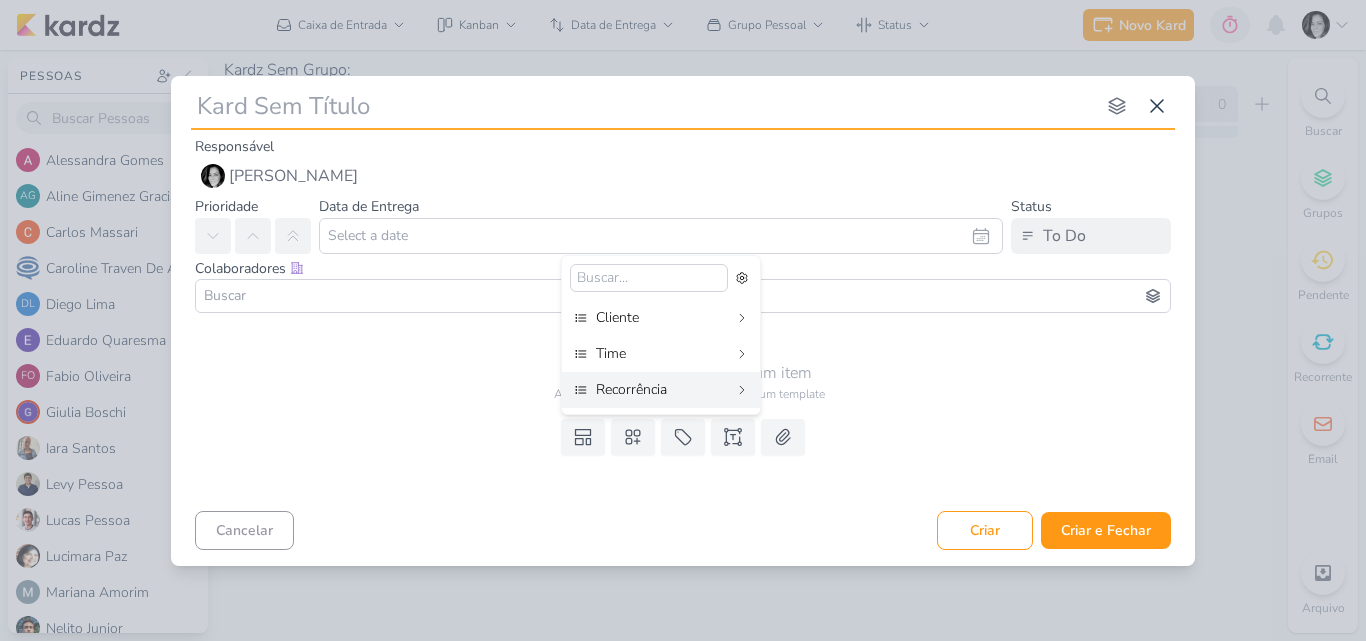 click on "Esse kard não possui nenhum item" at bounding box center [689, 373] 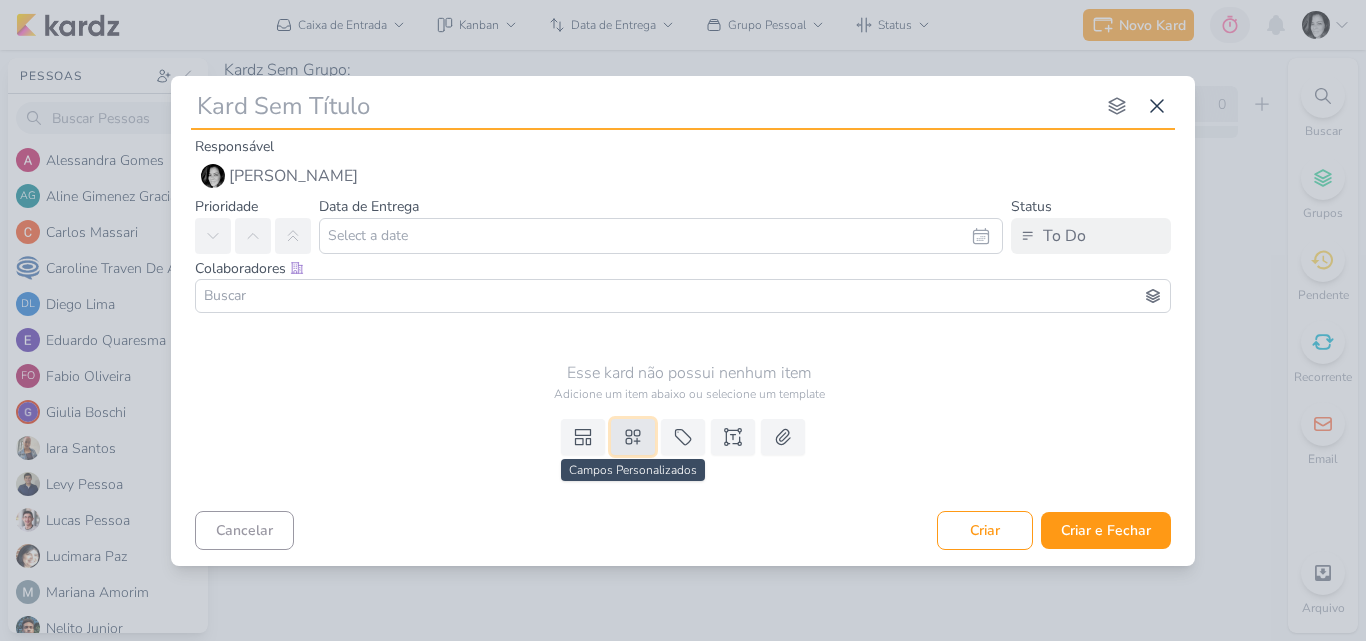click 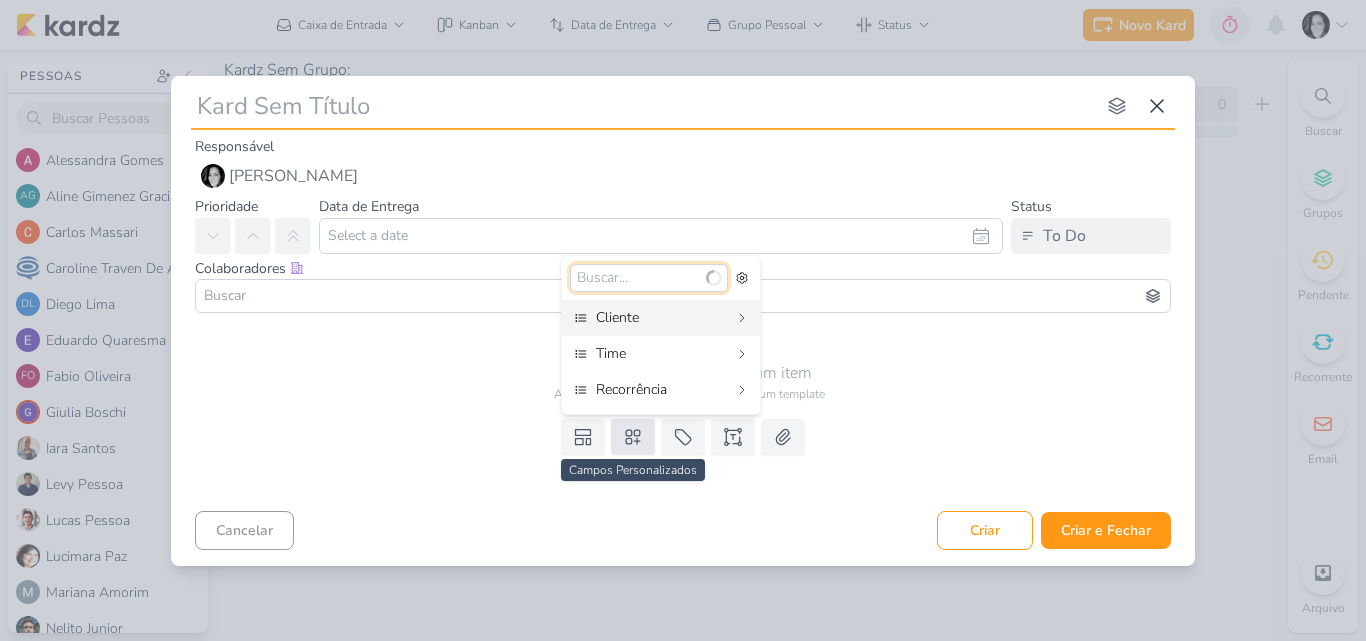 type 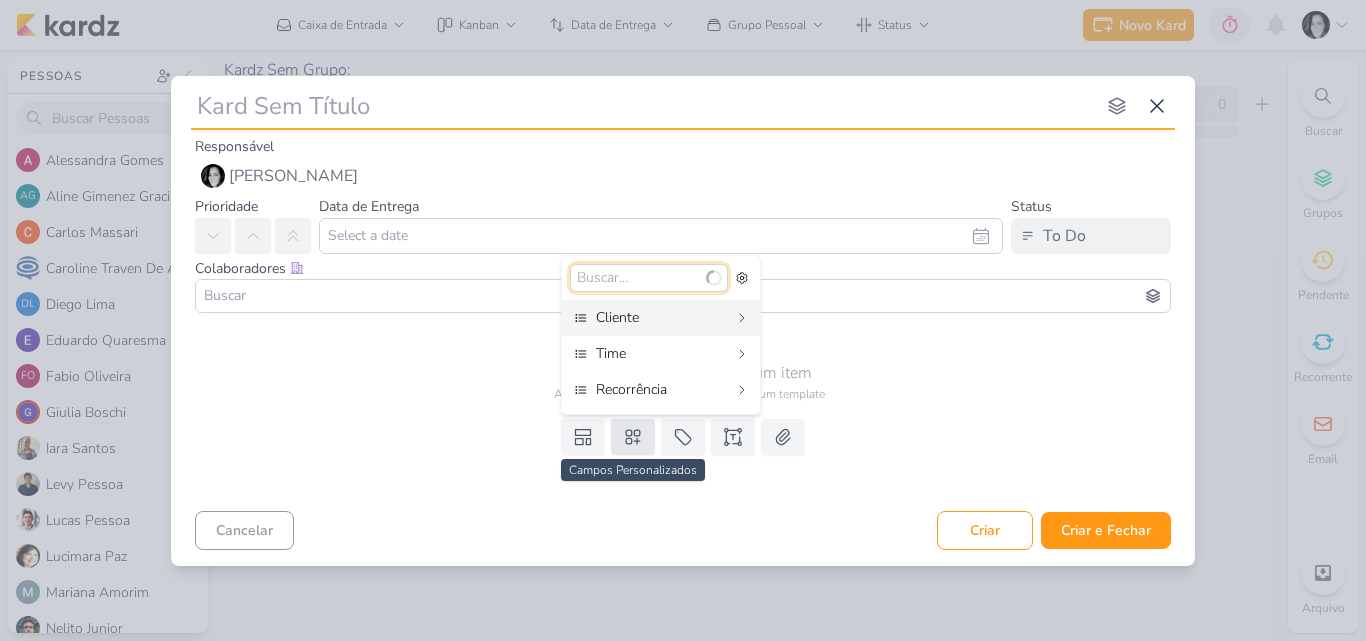 type 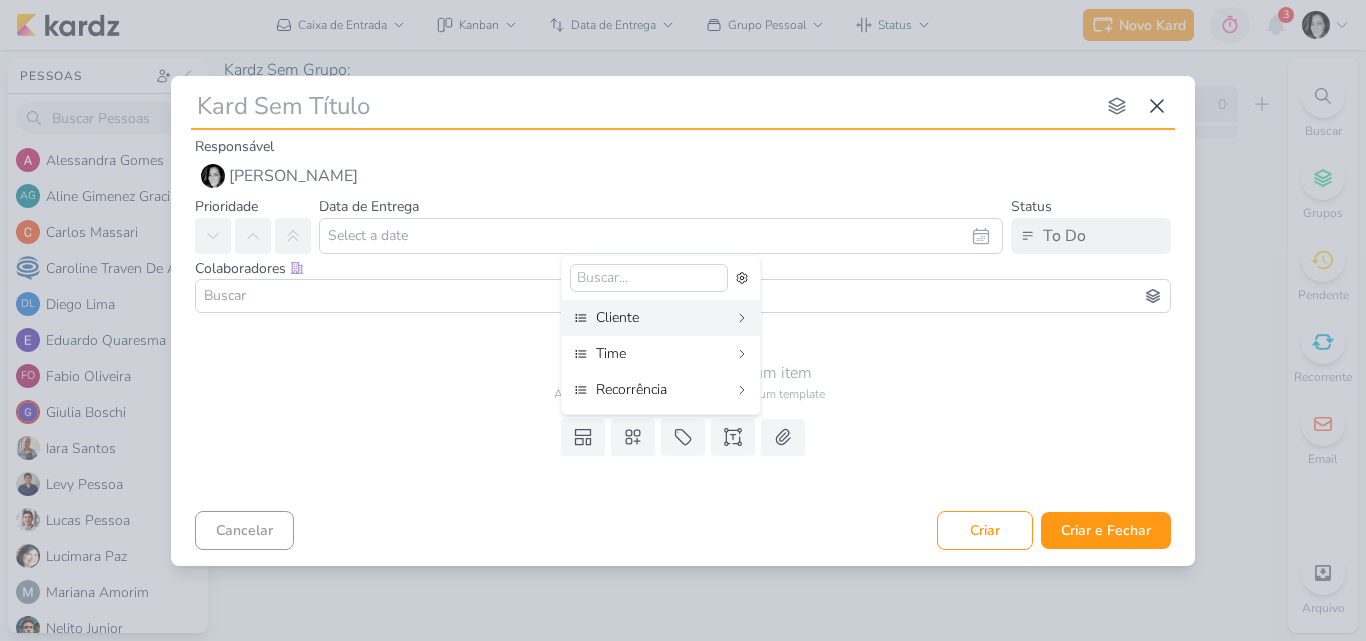click on "Adicione um item abaixo ou selecione um template" at bounding box center (689, 394) 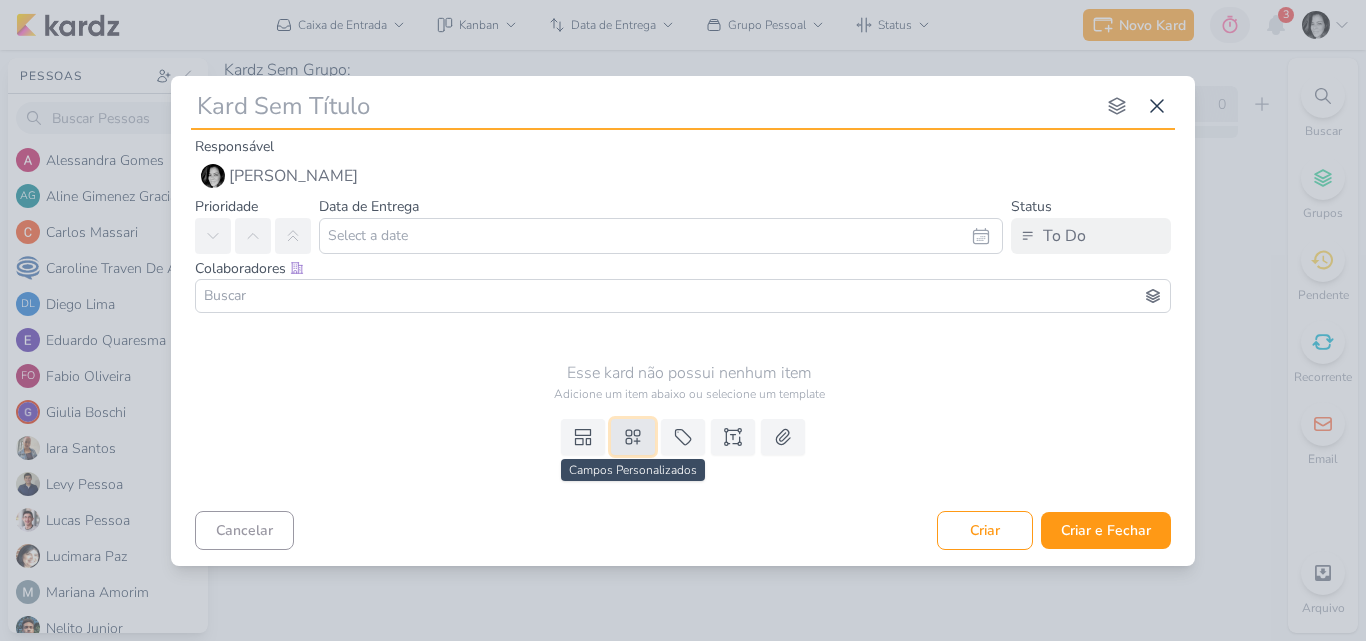 click at bounding box center [633, 437] 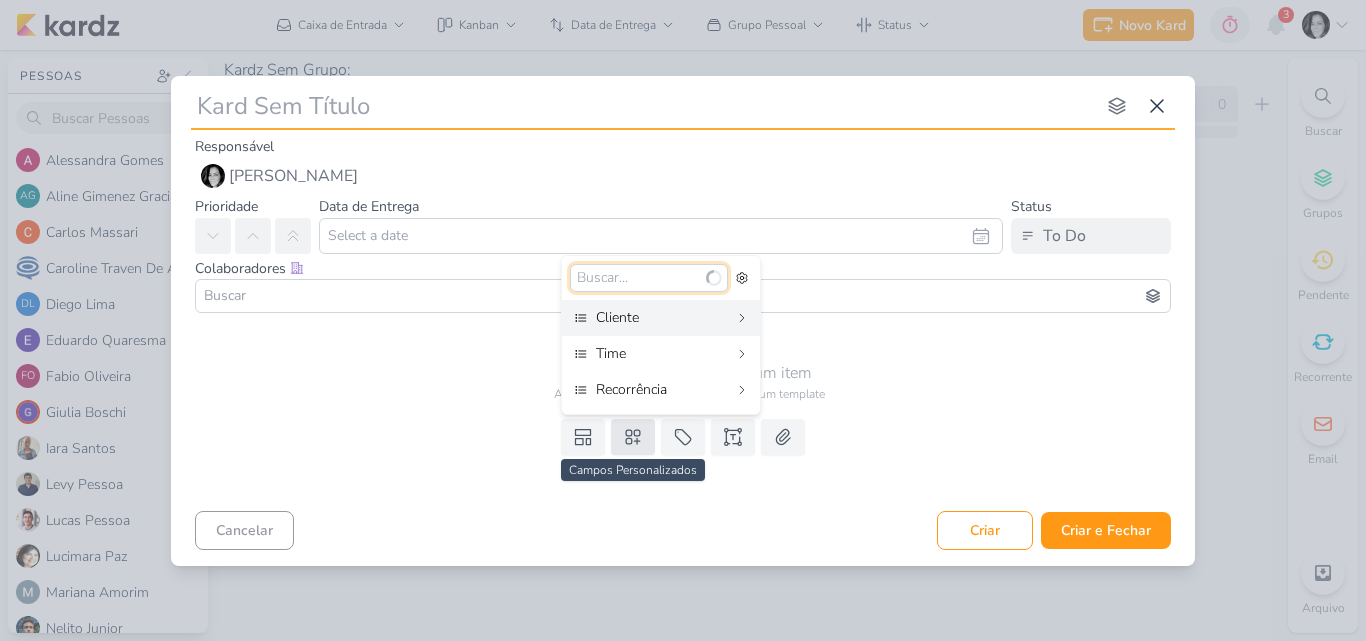 type 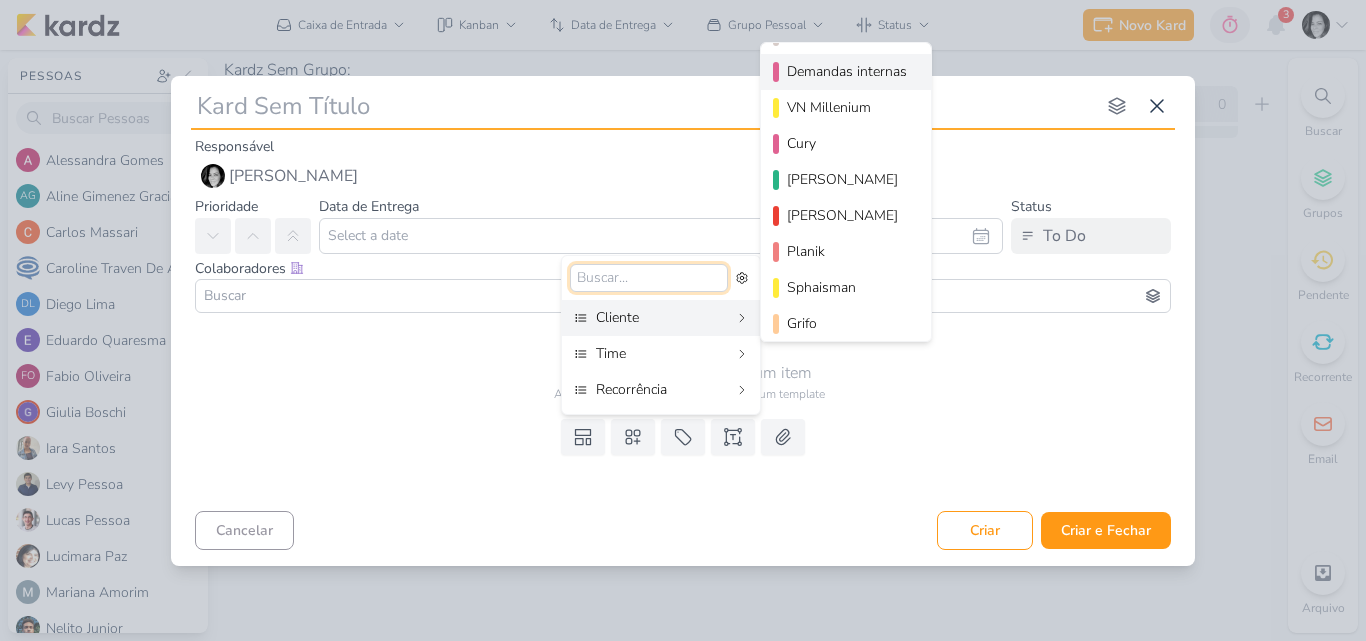 scroll, scrollTop: 218, scrollLeft: 0, axis: vertical 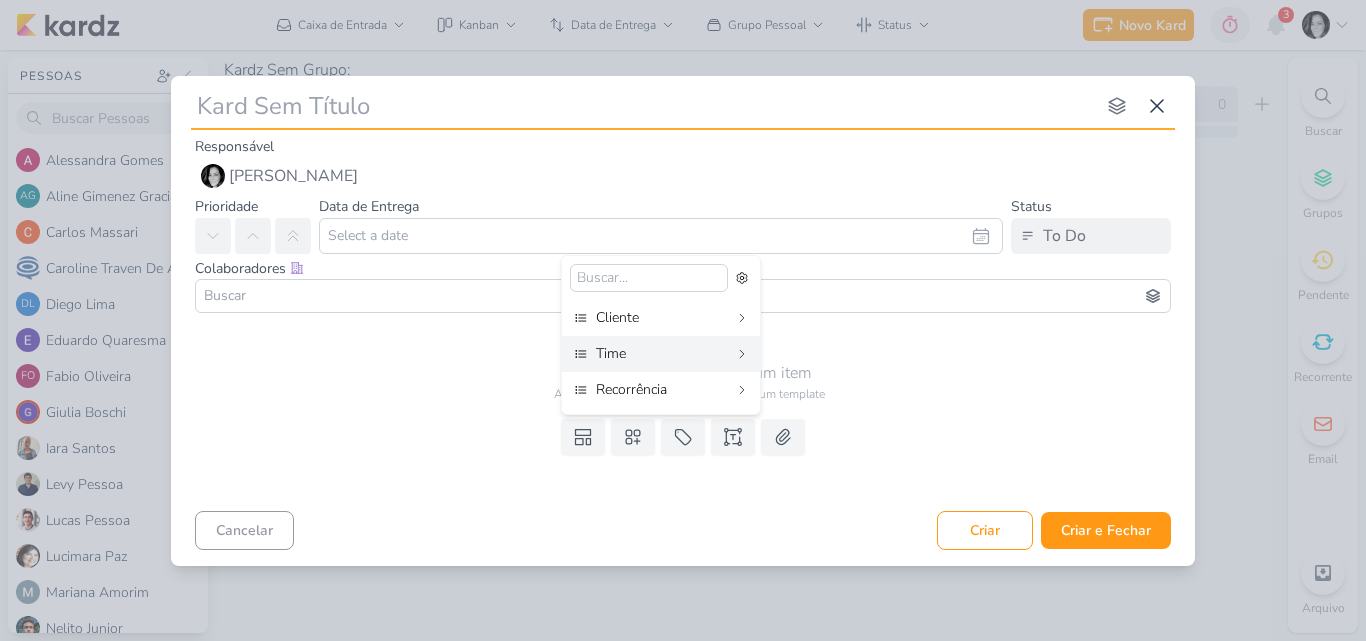 click on "Adicione um item abaixo ou selecione um template" at bounding box center [689, 394] 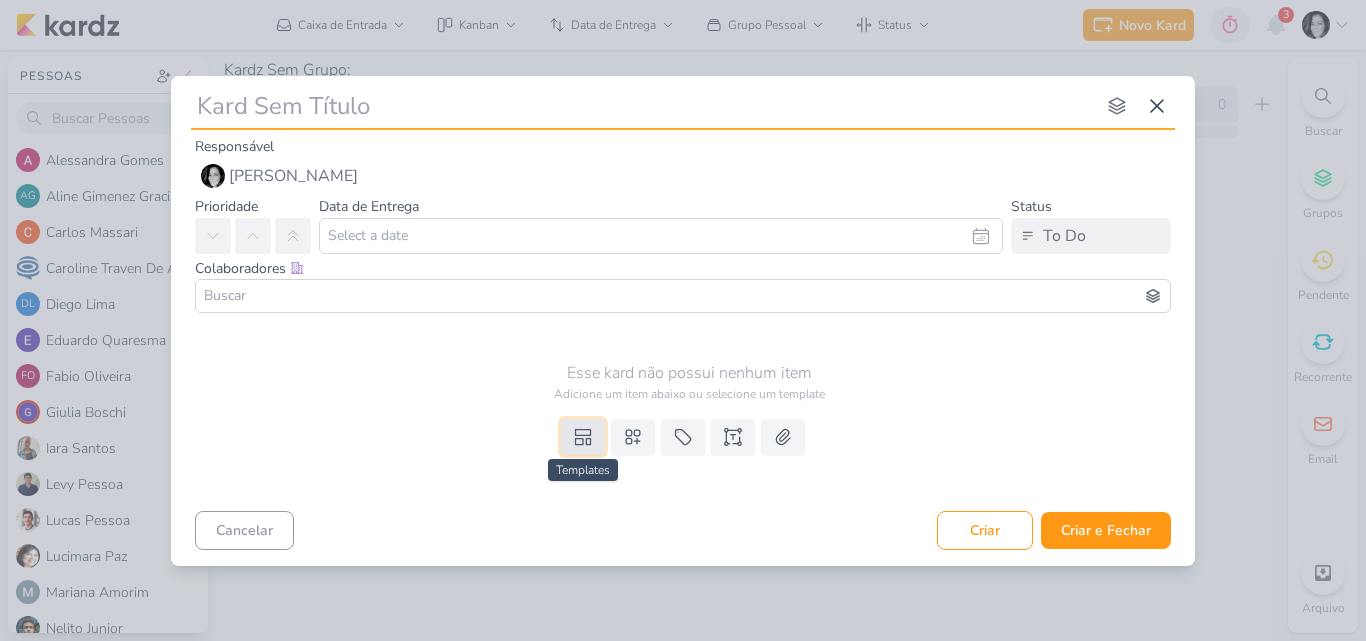 click 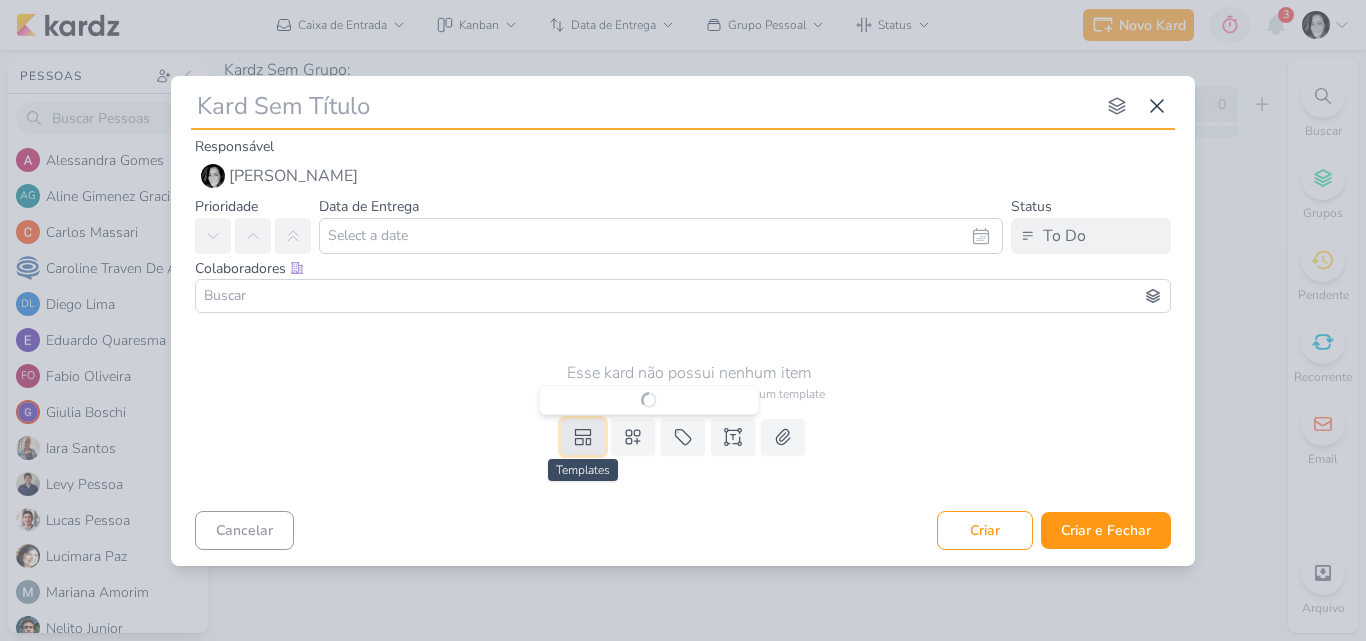 type 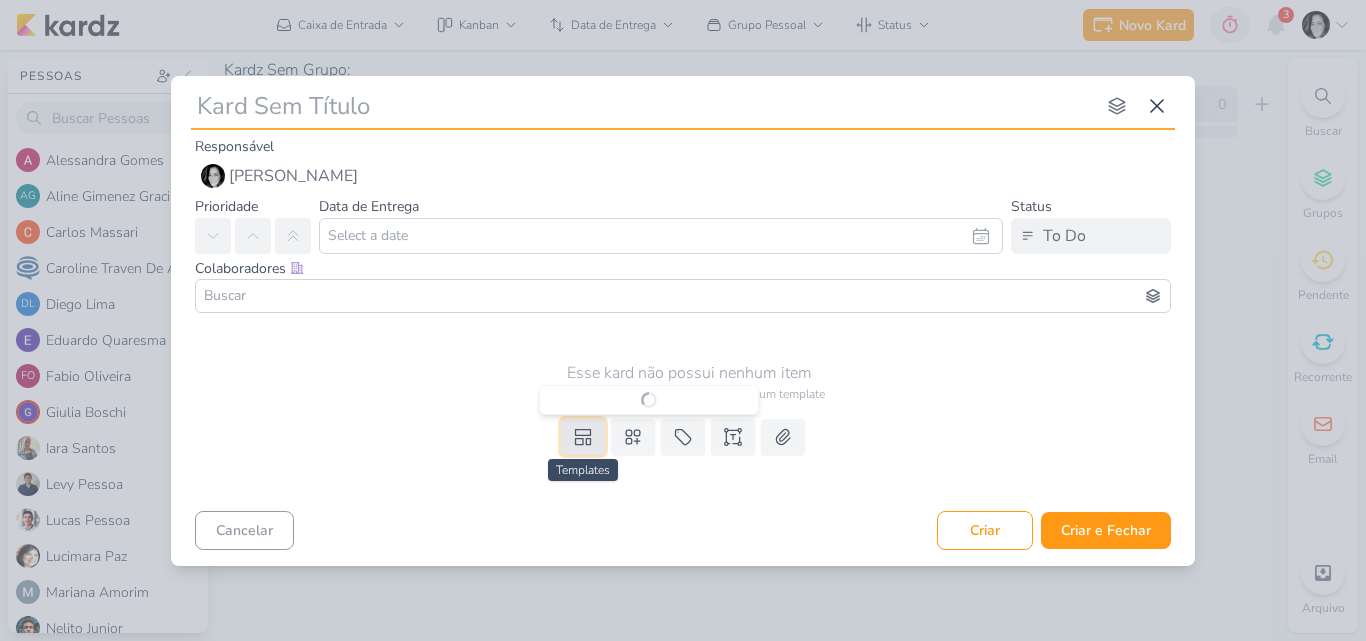 type 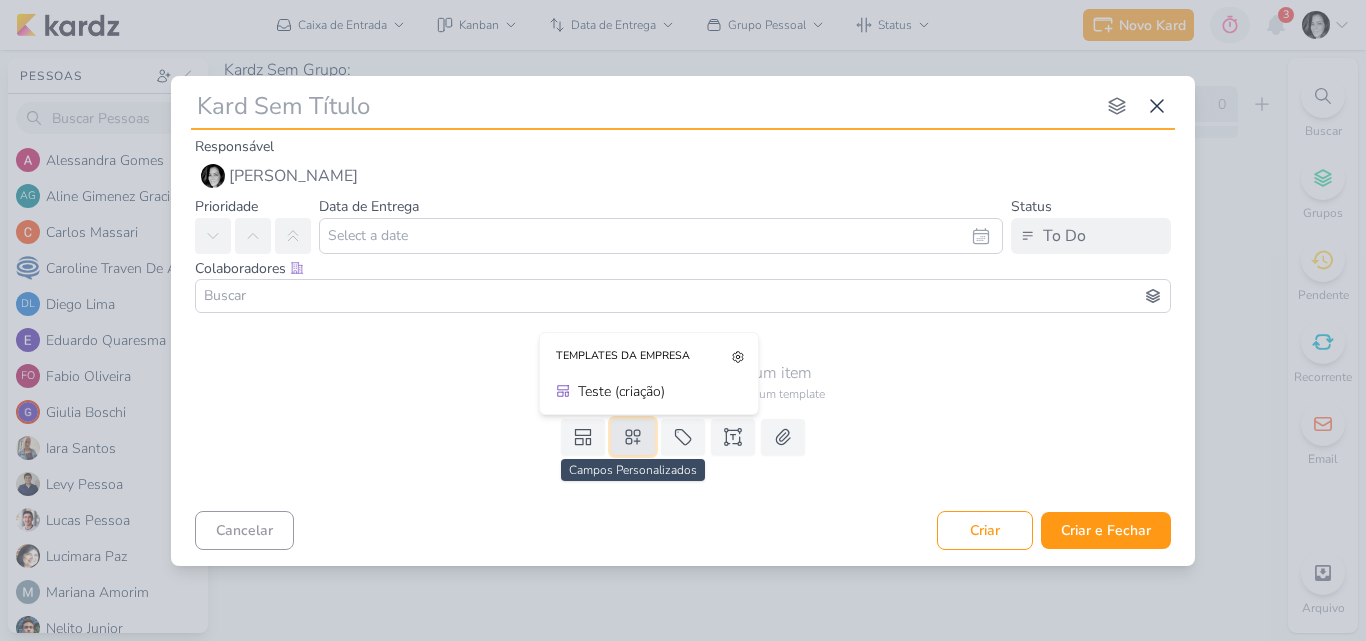 click 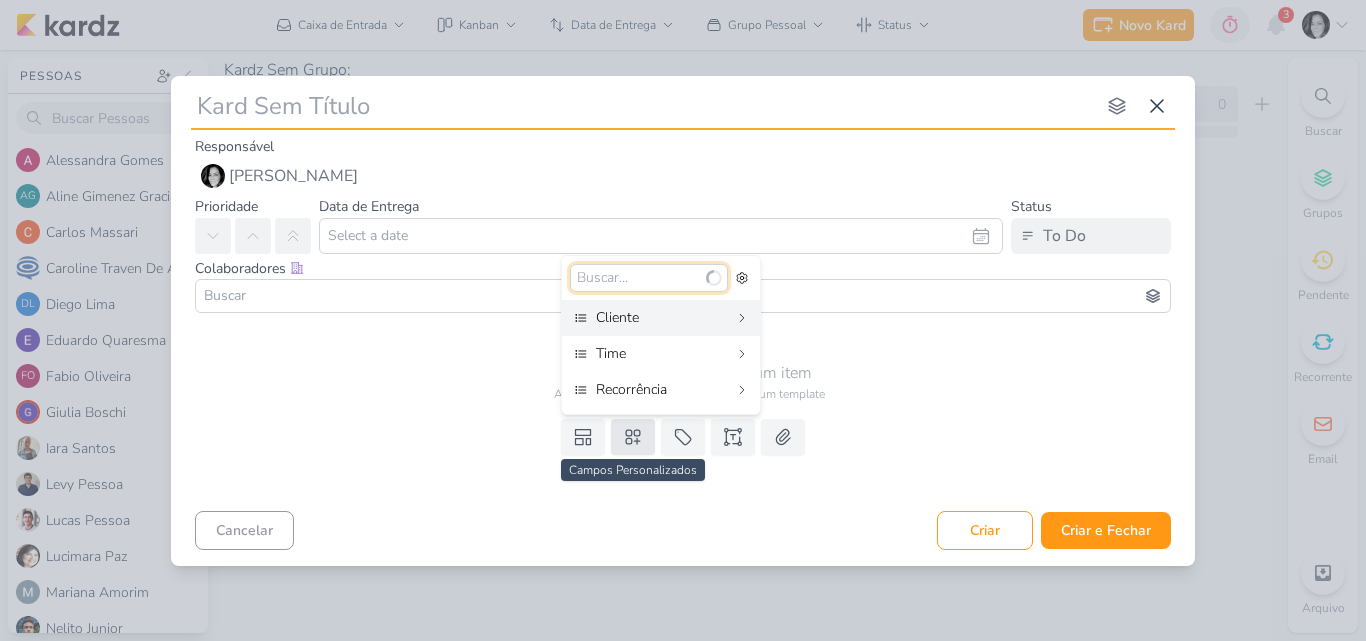 type 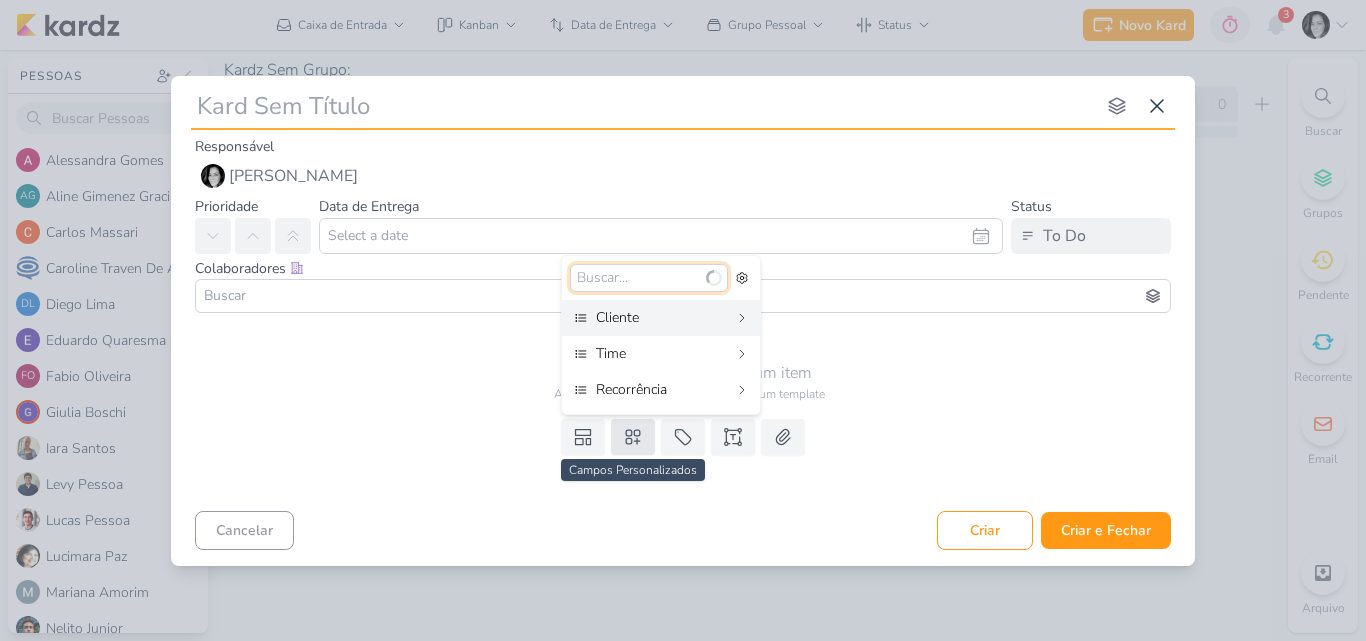 type 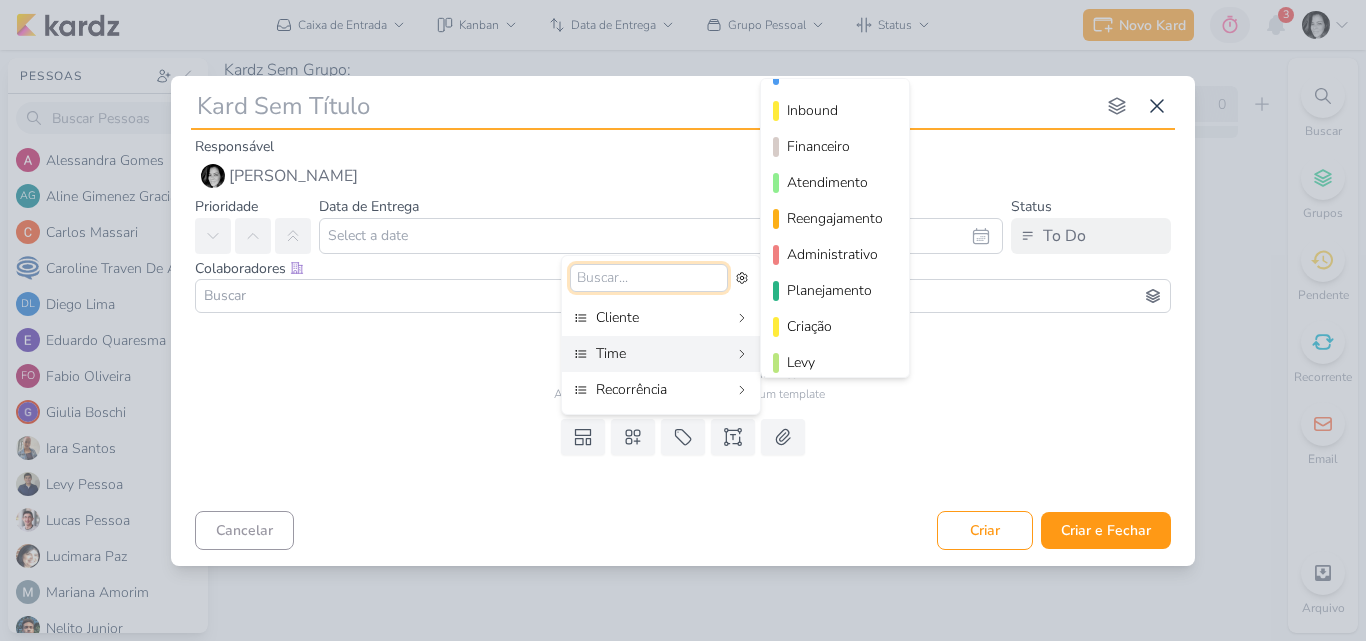 scroll, scrollTop: 182, scrollLeft: 0, axis: vertical 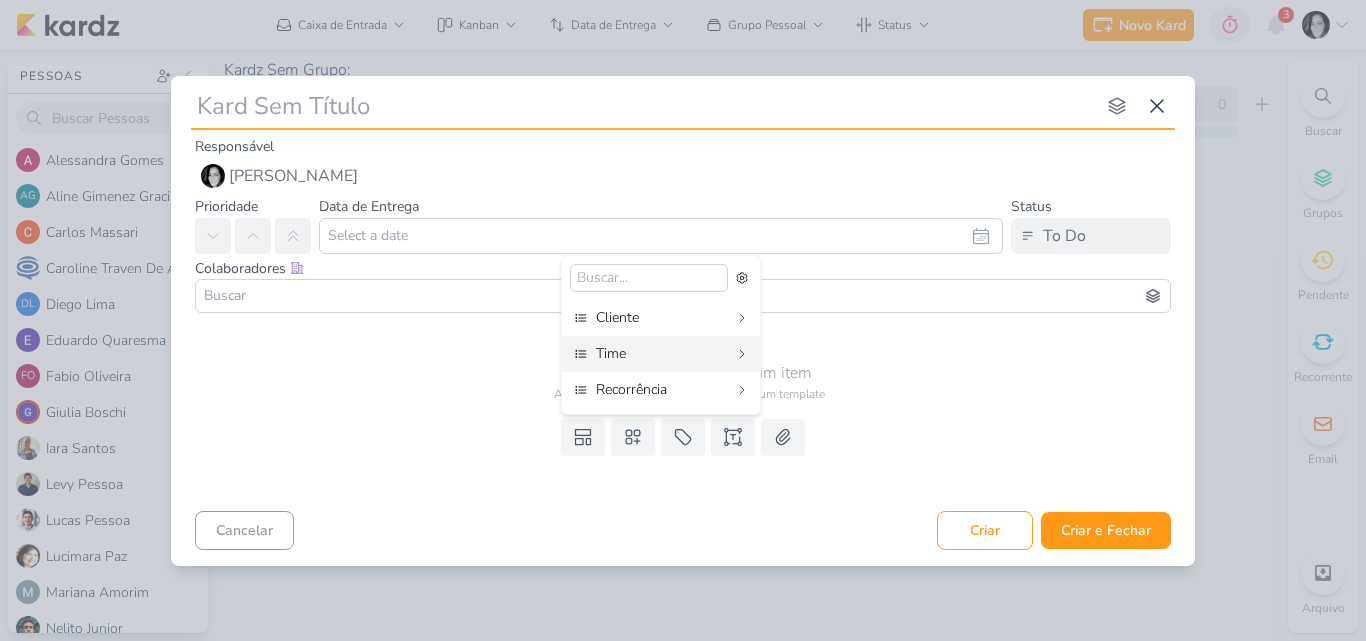 click on "Esse kard não possui nenhum item" at bounding box center (689, 373) 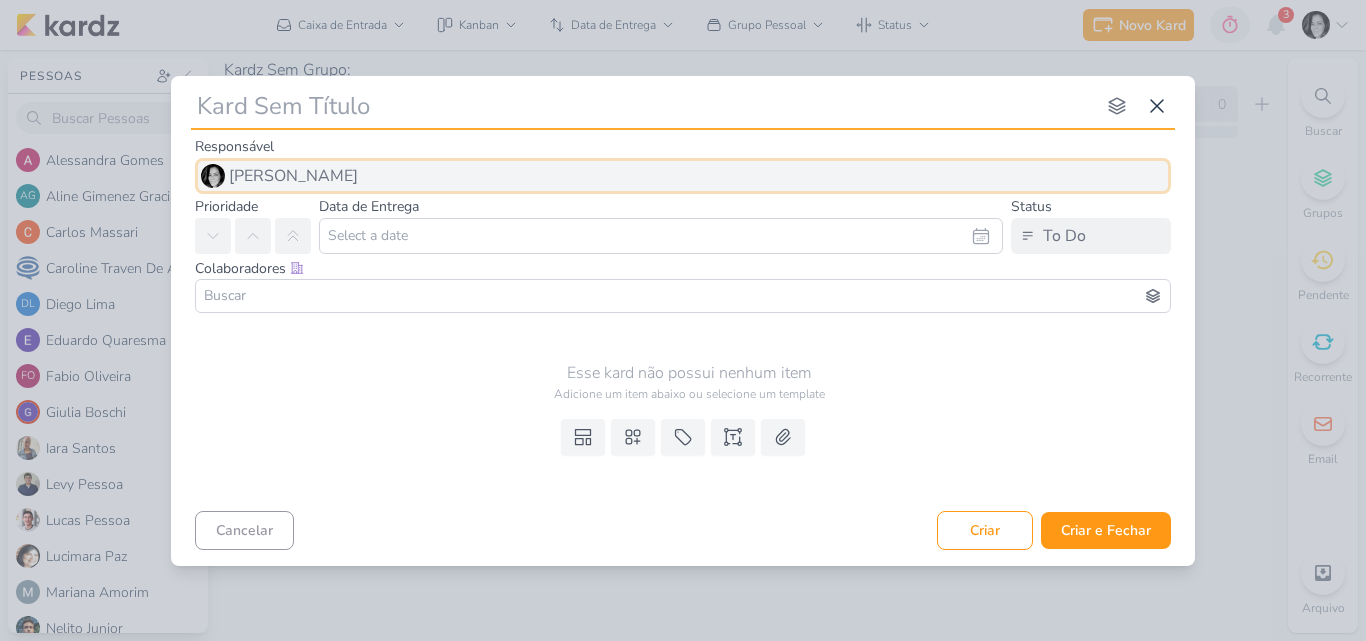click on "[PERSON_NAME]" at bounding box center [293, 176] 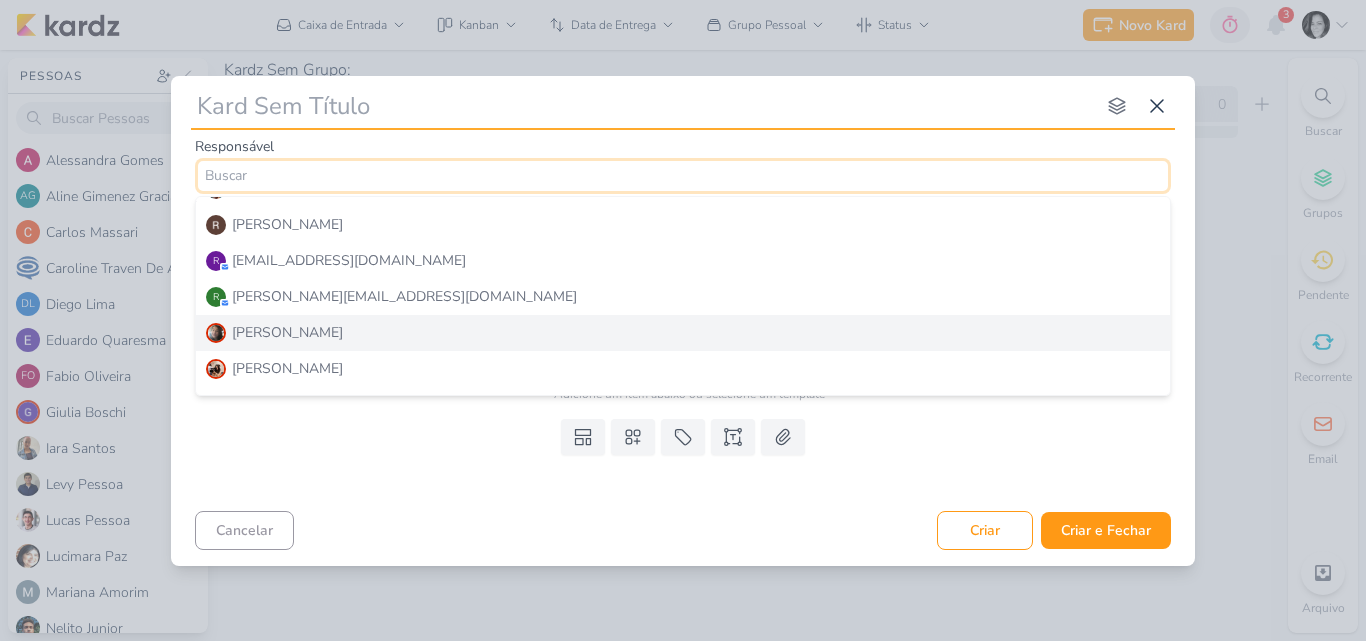 scroll, scrollTop: 558, scrollLeft: 0, axis: vertical 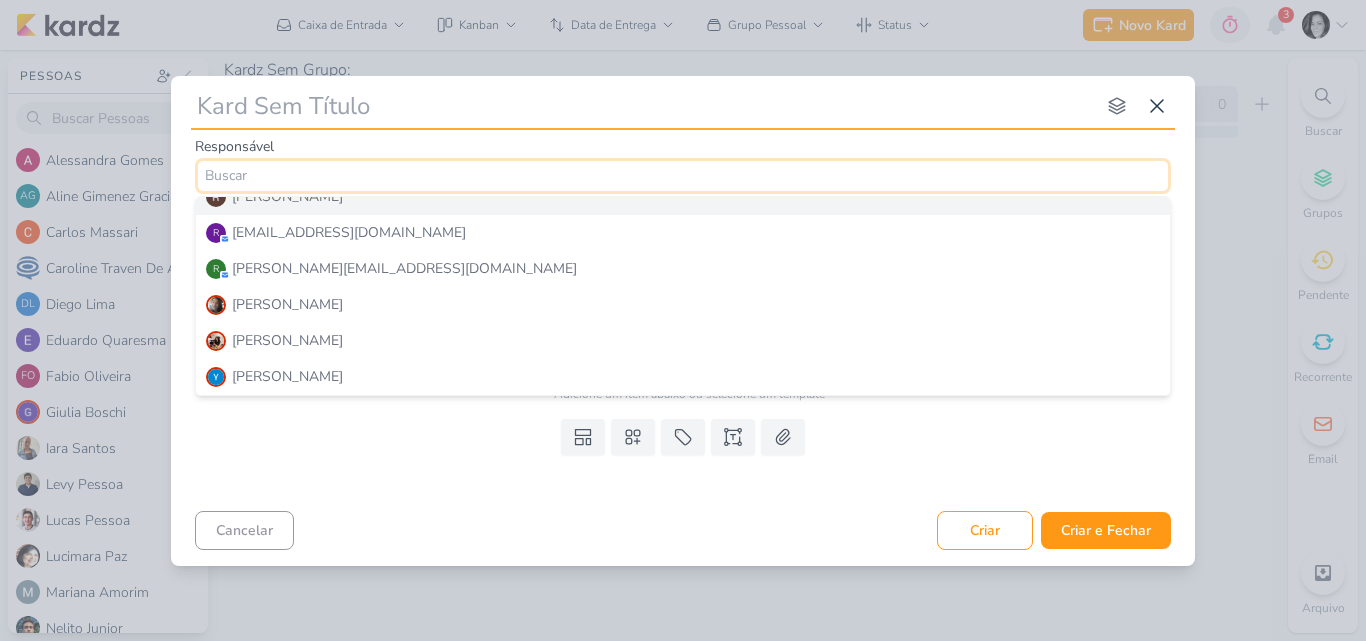 click at bounding box center (683, 176) 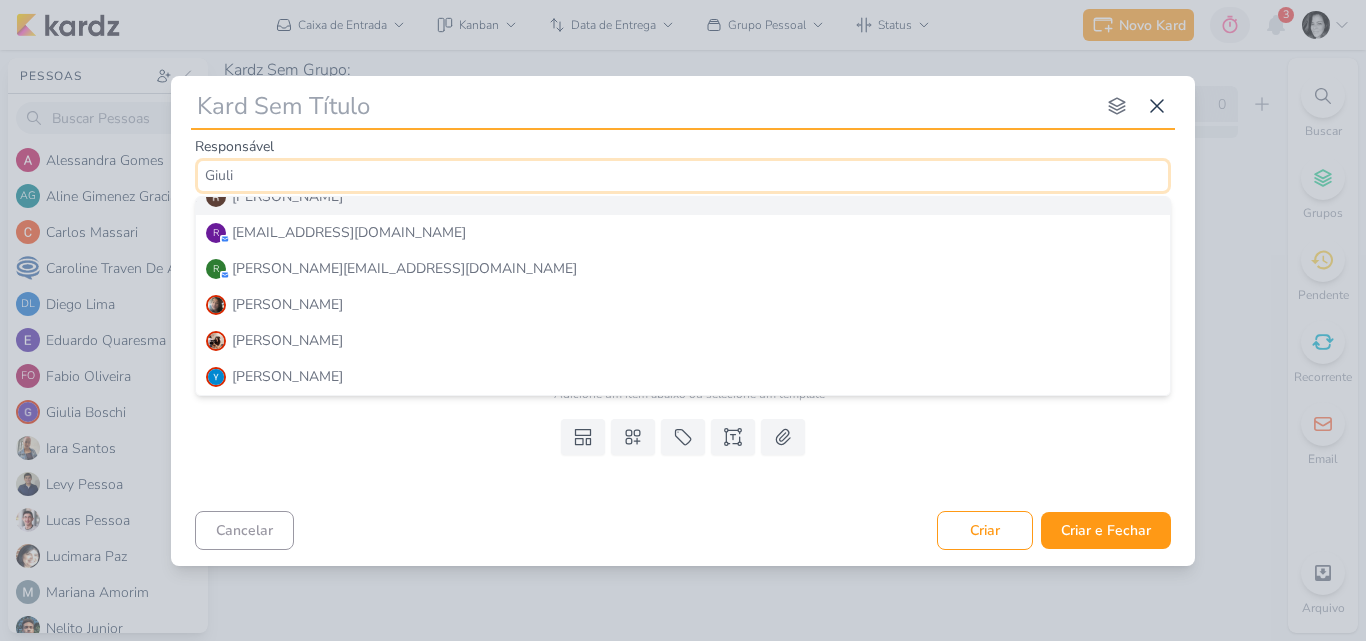scroll, scrollTop: 0, scrollLeft: 0, axis: both 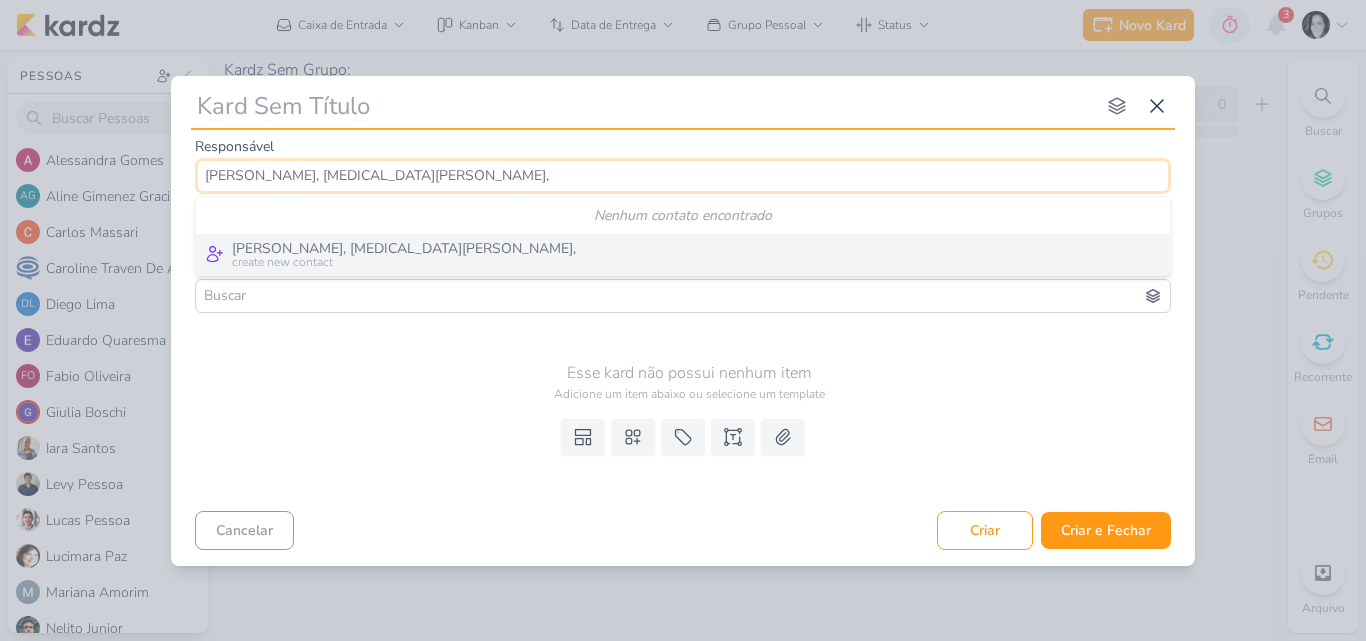 click on "[PERSON_NAME], [MEDICAL_DATA][PERSON_NAME]," at bounding box center [683, 176] 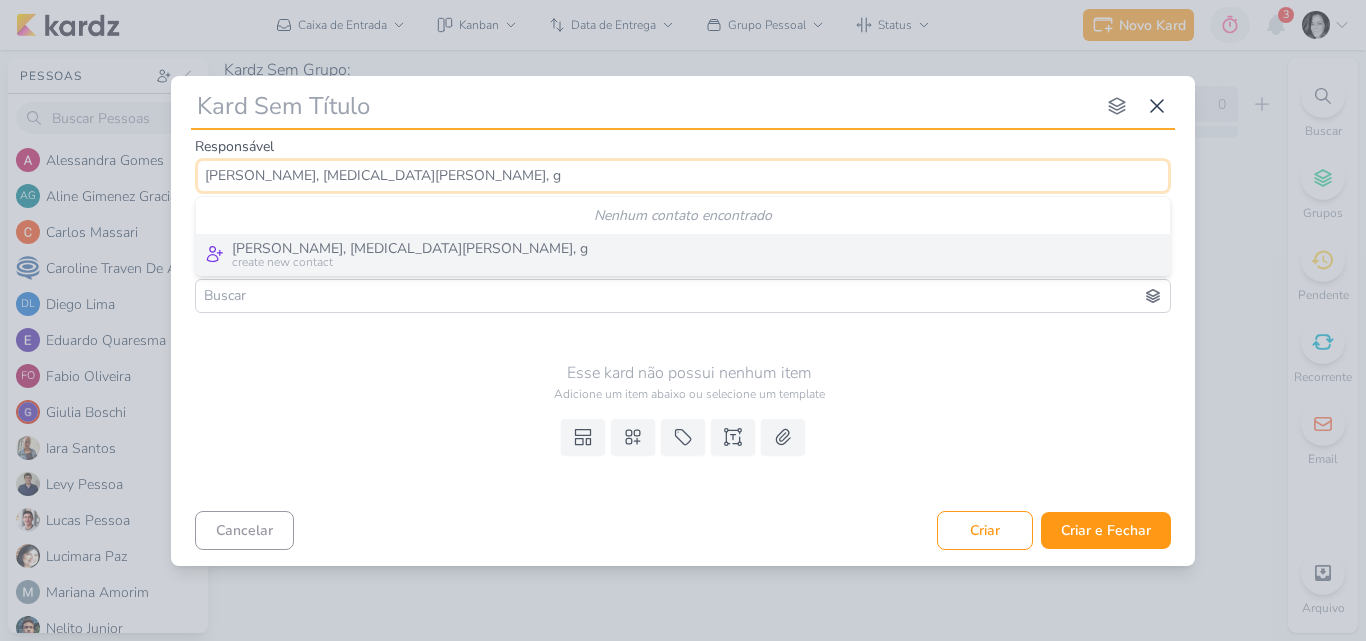 drag, startPoint x: 387, startPoint y: 174, endPoint x: 183, endPoint y: 178, distance: 204.03922 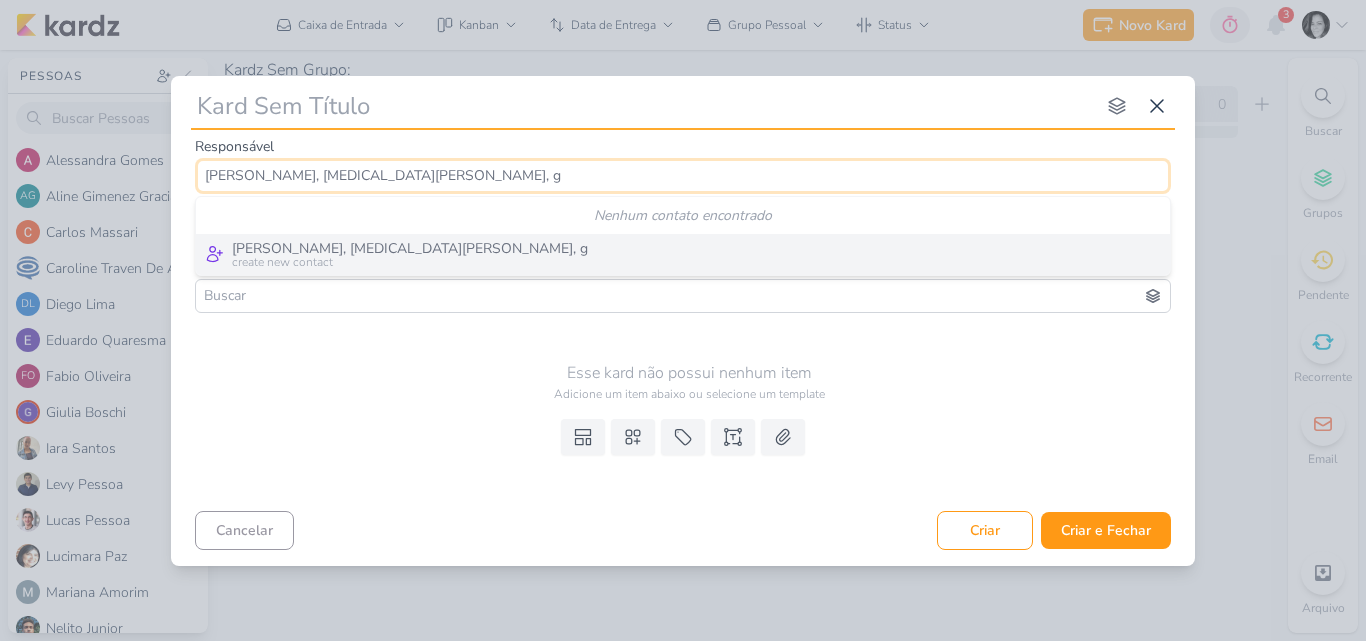 click on "Responsável
[PERSON_NAME]
[PERSON_NAME], [MEDICAL_DATA][PERSON_NAME], g
Nenhum contato encontrado
[PERSON_NAME][MEDICAL_DATA], g
create new contact
Novo Contato
Digite um endereço de email para criar um contato. Não se preocupe, tomaremos conta de todas as suas interações com esse contato através do email para que você possa colaborar com qualquer pessoa sem sair do Kardz
Email
Criar" at bounding box center (683, 164) 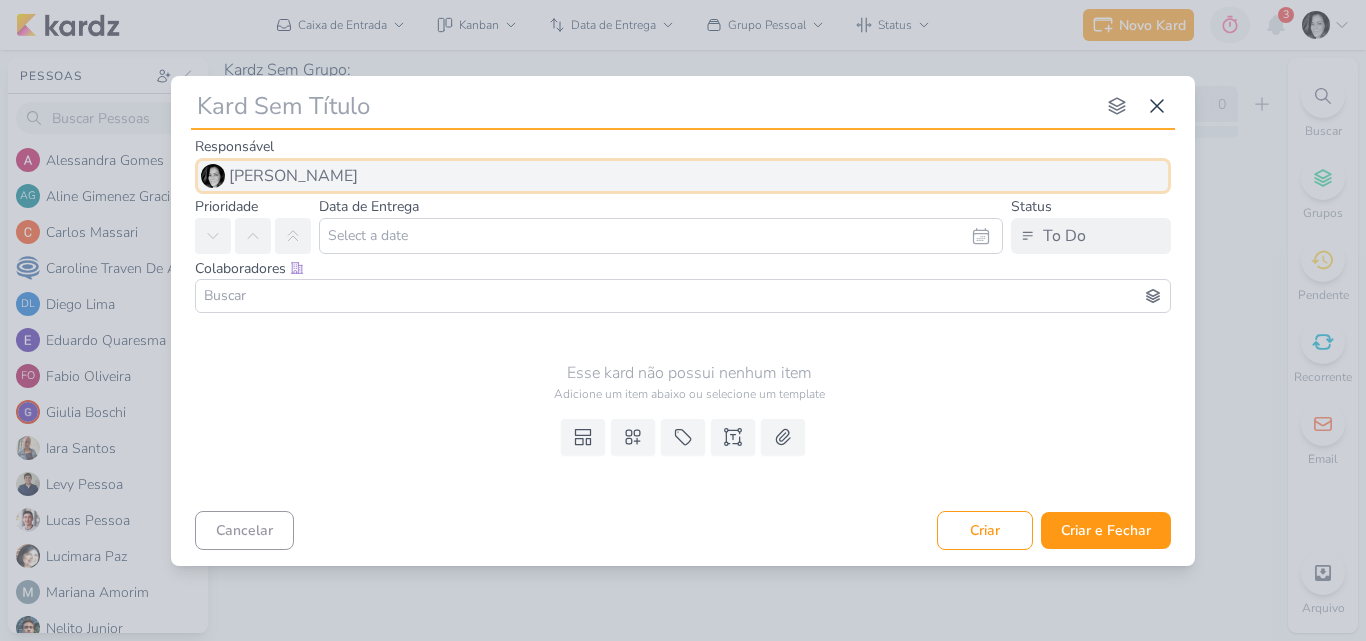 click on "[PERSON_NAME]" at bounding box center (293, 176) 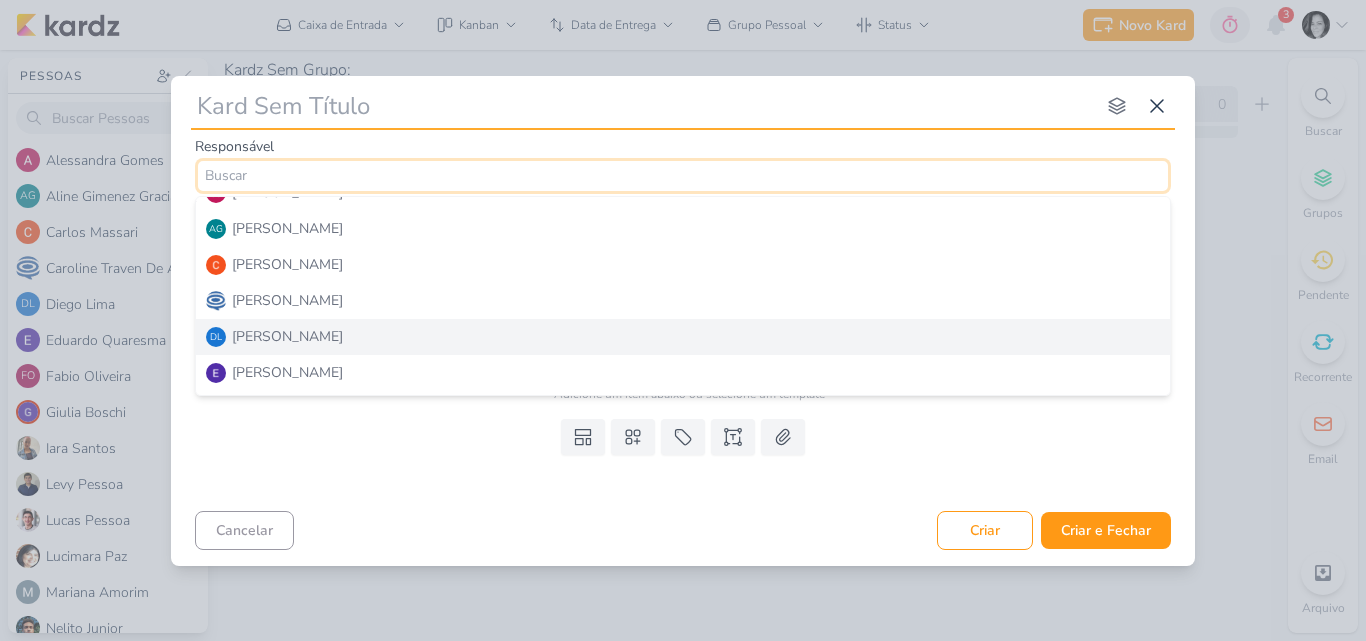 scroll, scrollTop: 0, scrollLeft: 0, axis: both 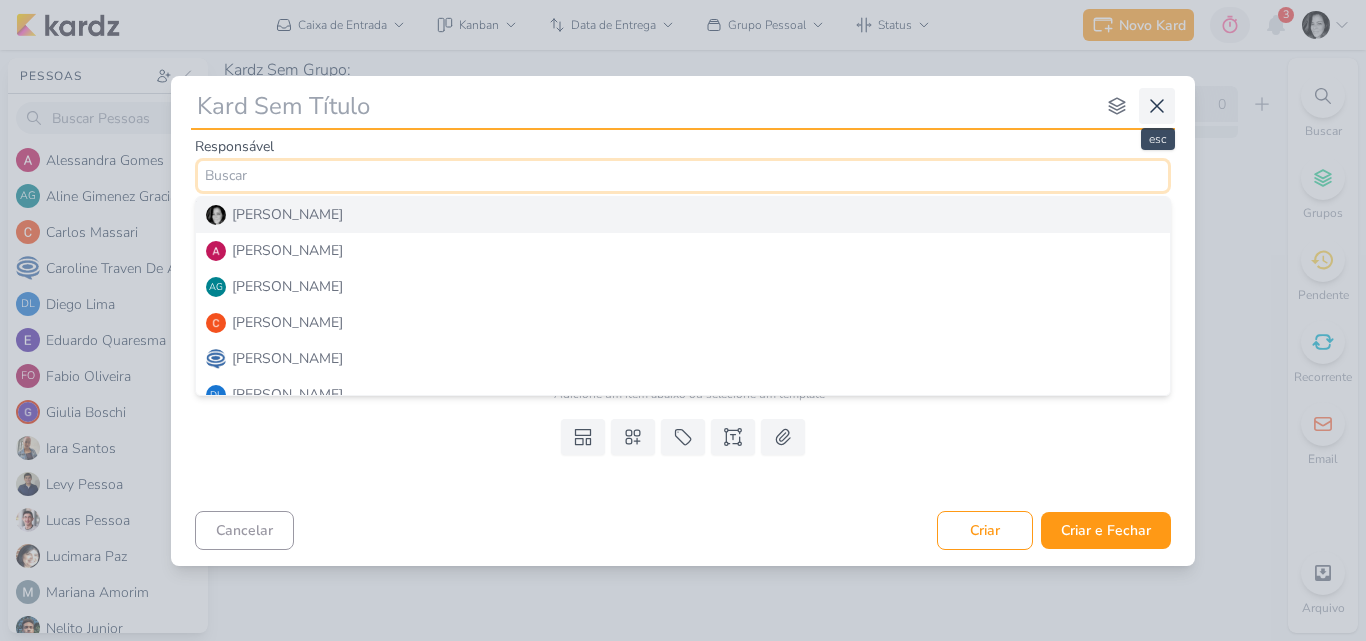 type 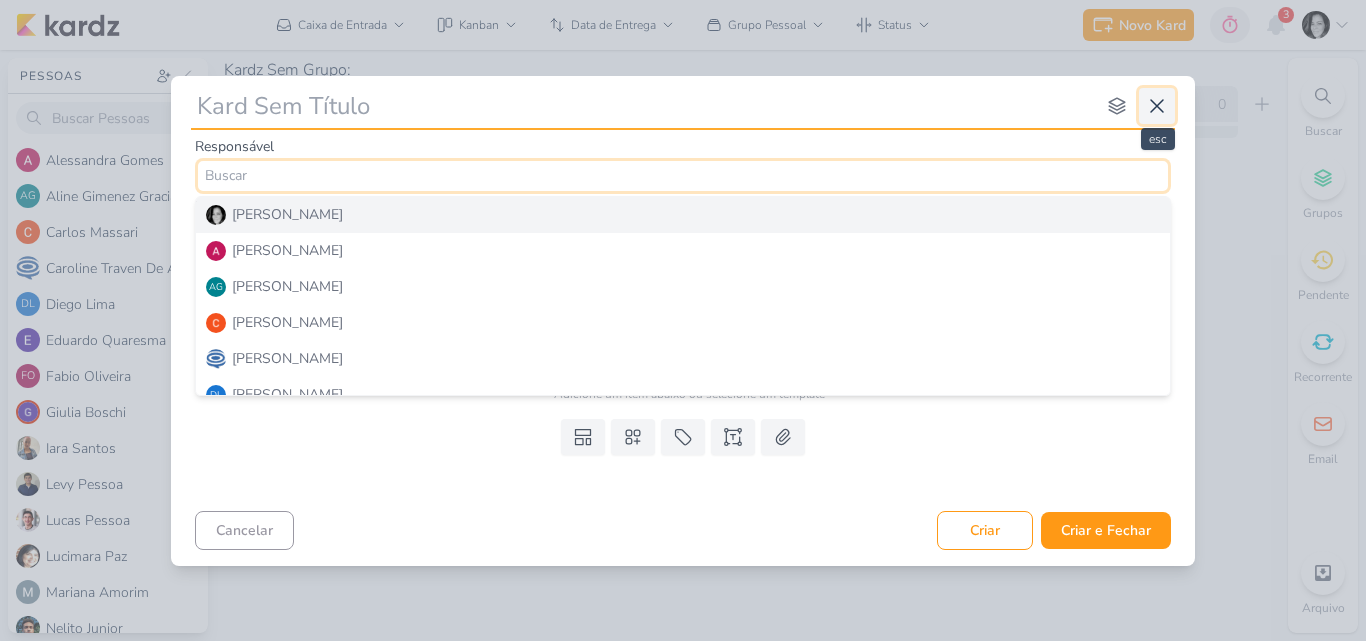 click 